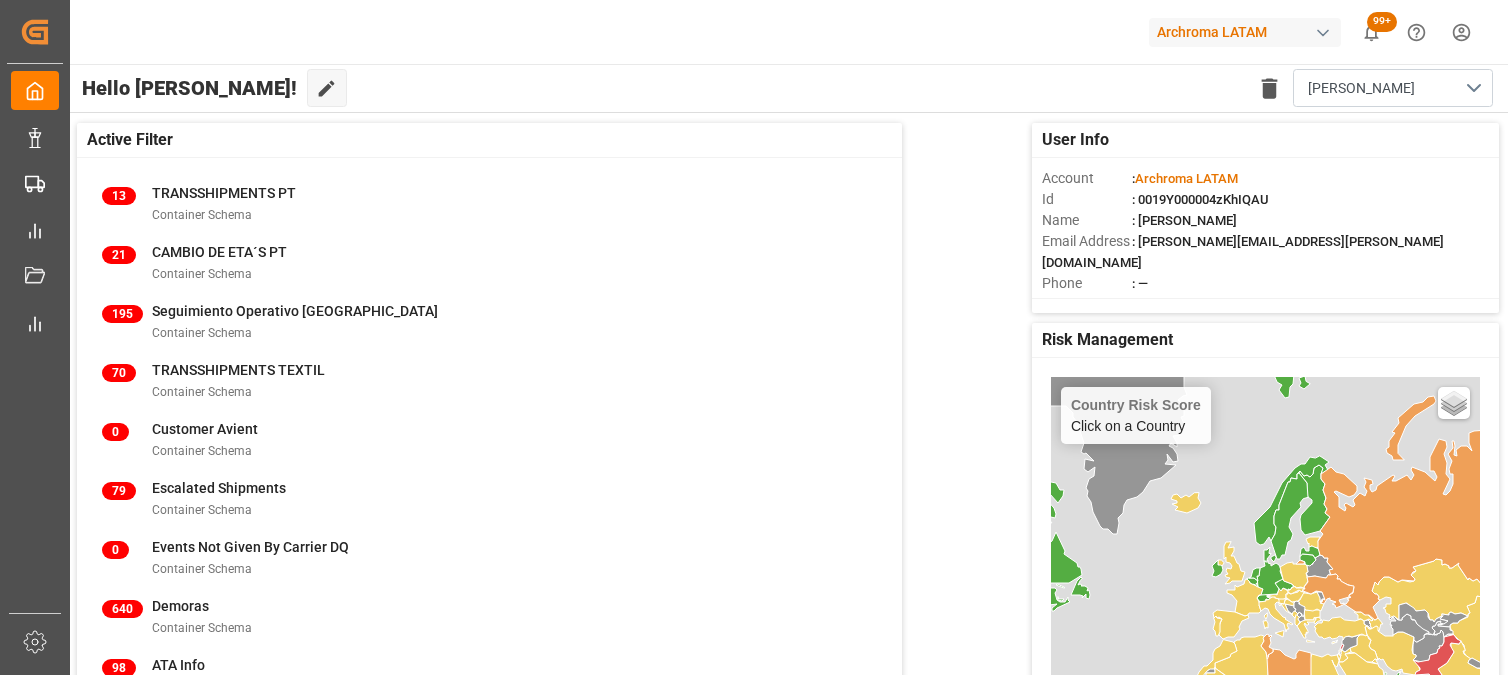 scroll, scrollTop: 0, scrollLeft: 0, axis: both 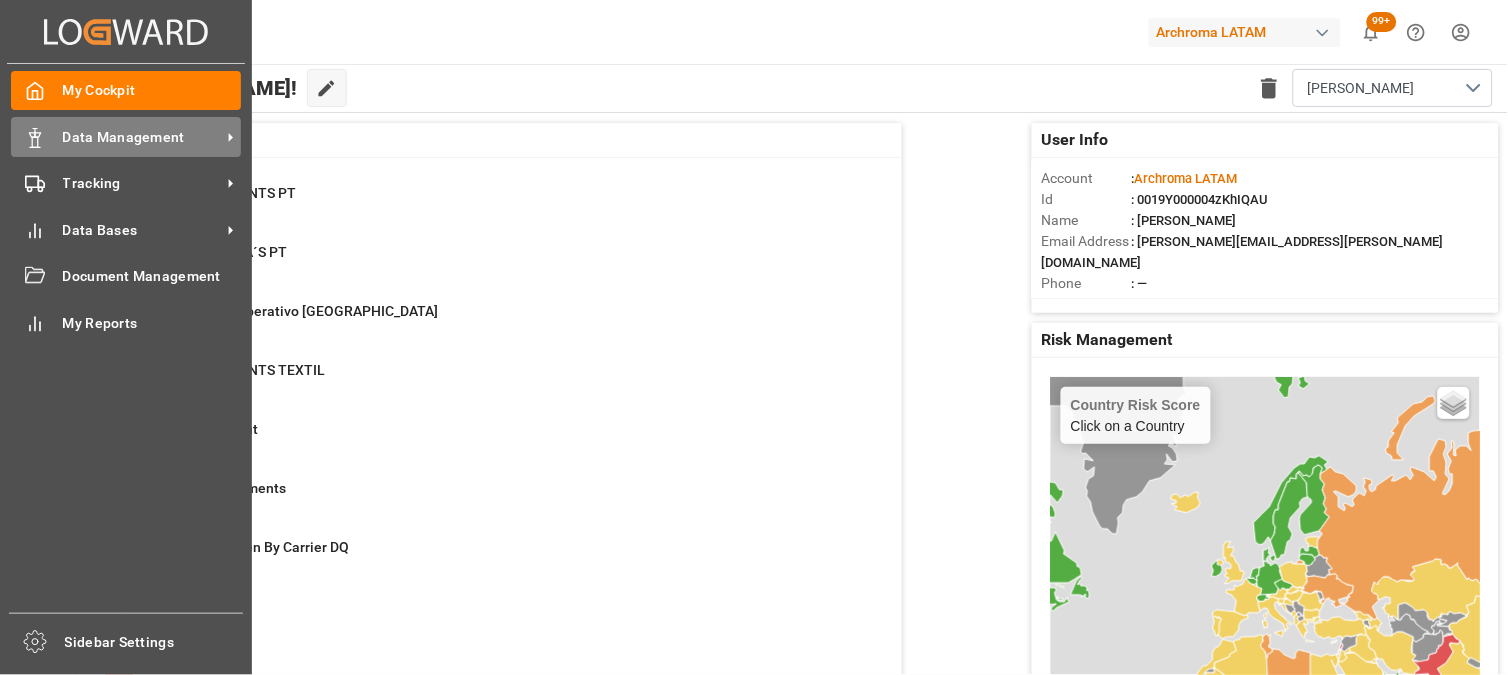 click 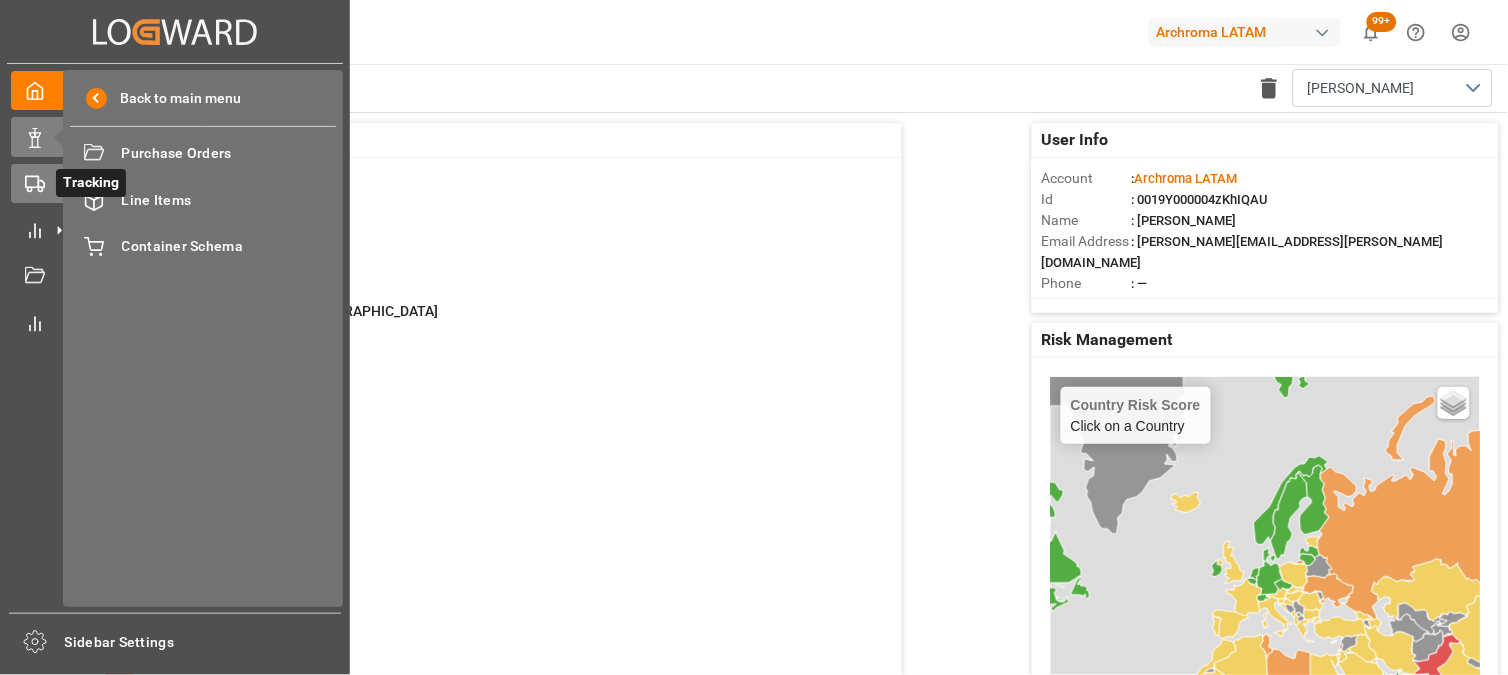 click 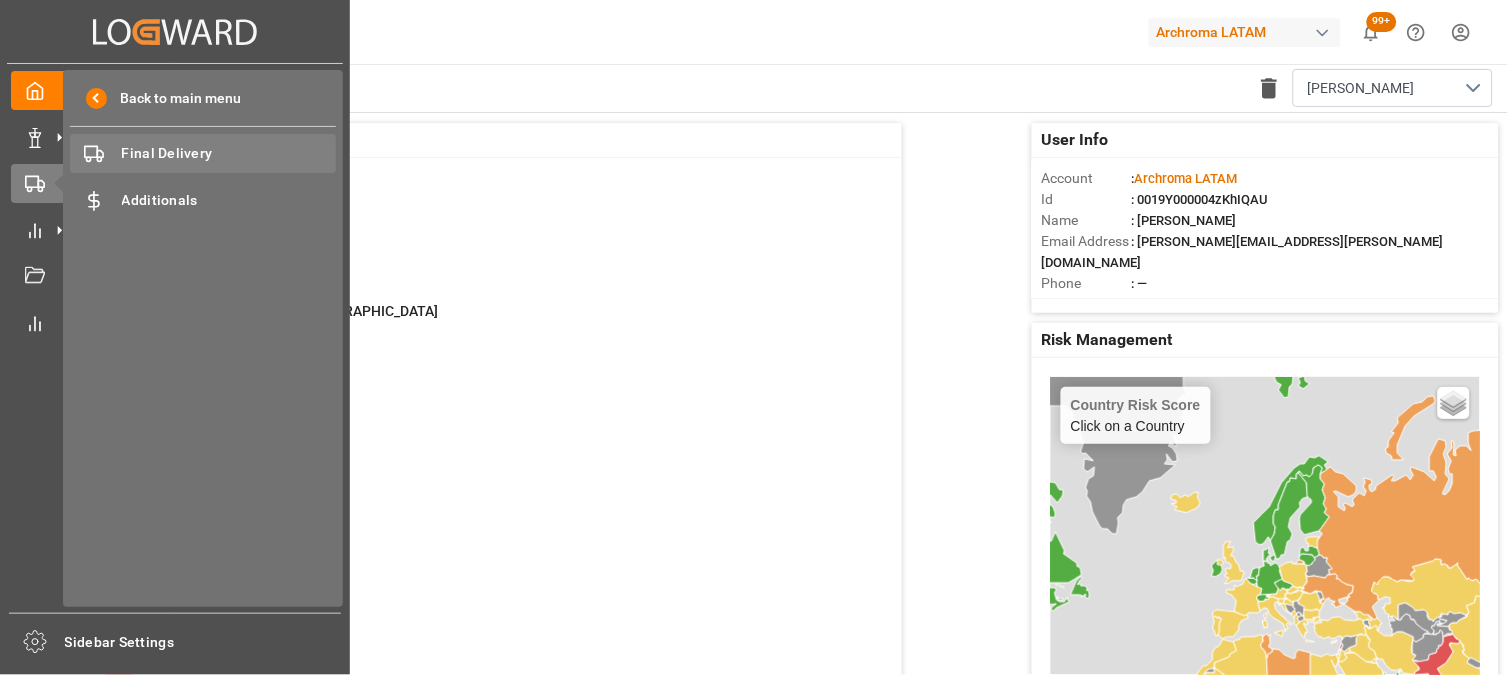 click on "Final Delivery" at bounding box center [229, 153] 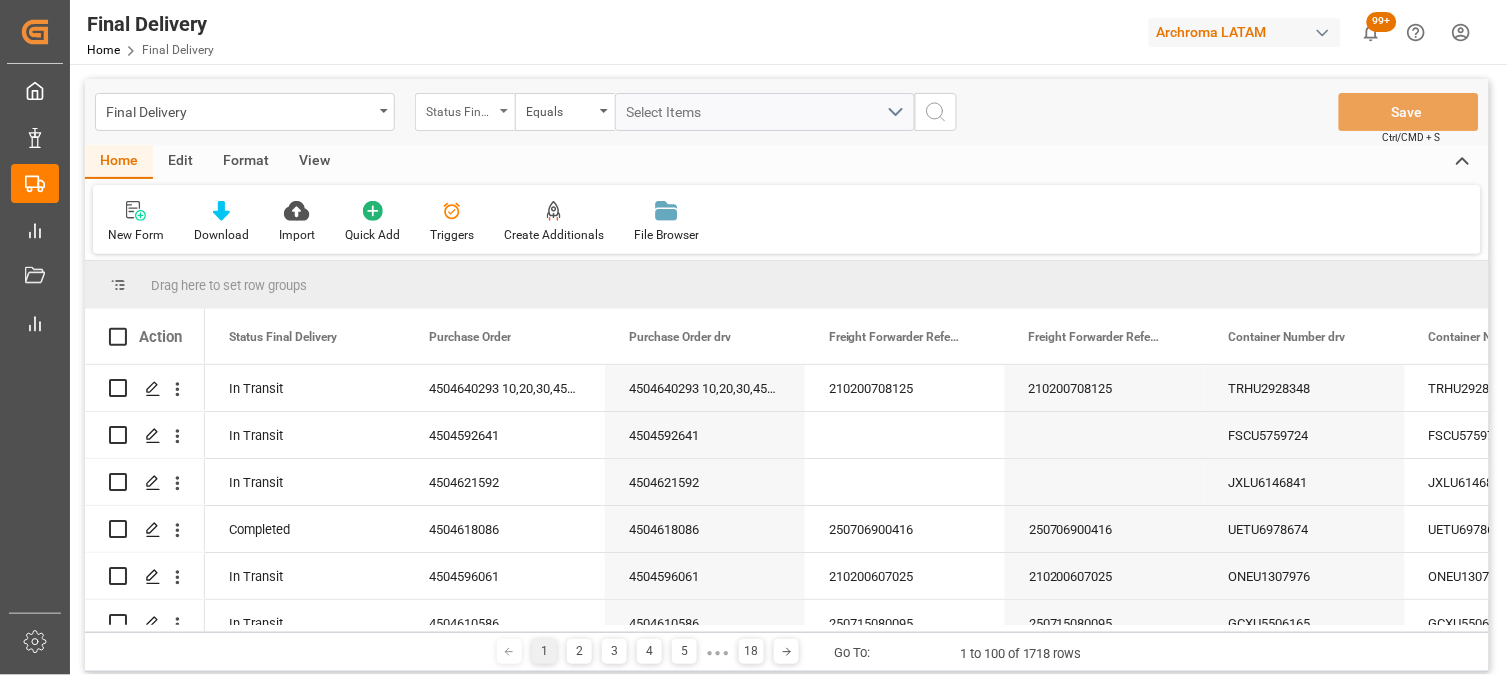 click on "Status Final Delivery" at bounding box center [460, 109] 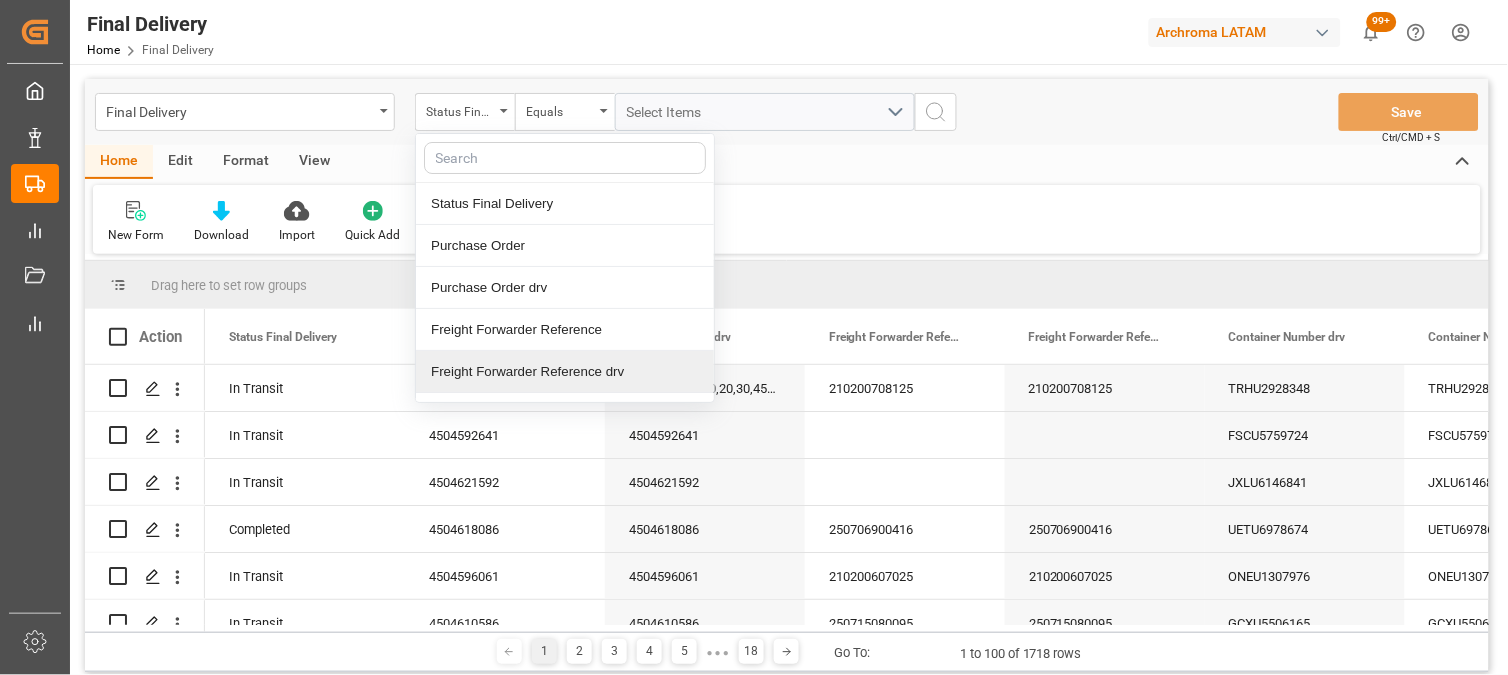 click on "Freight Forwarder Reference drv" at bounding box center [565, 372] 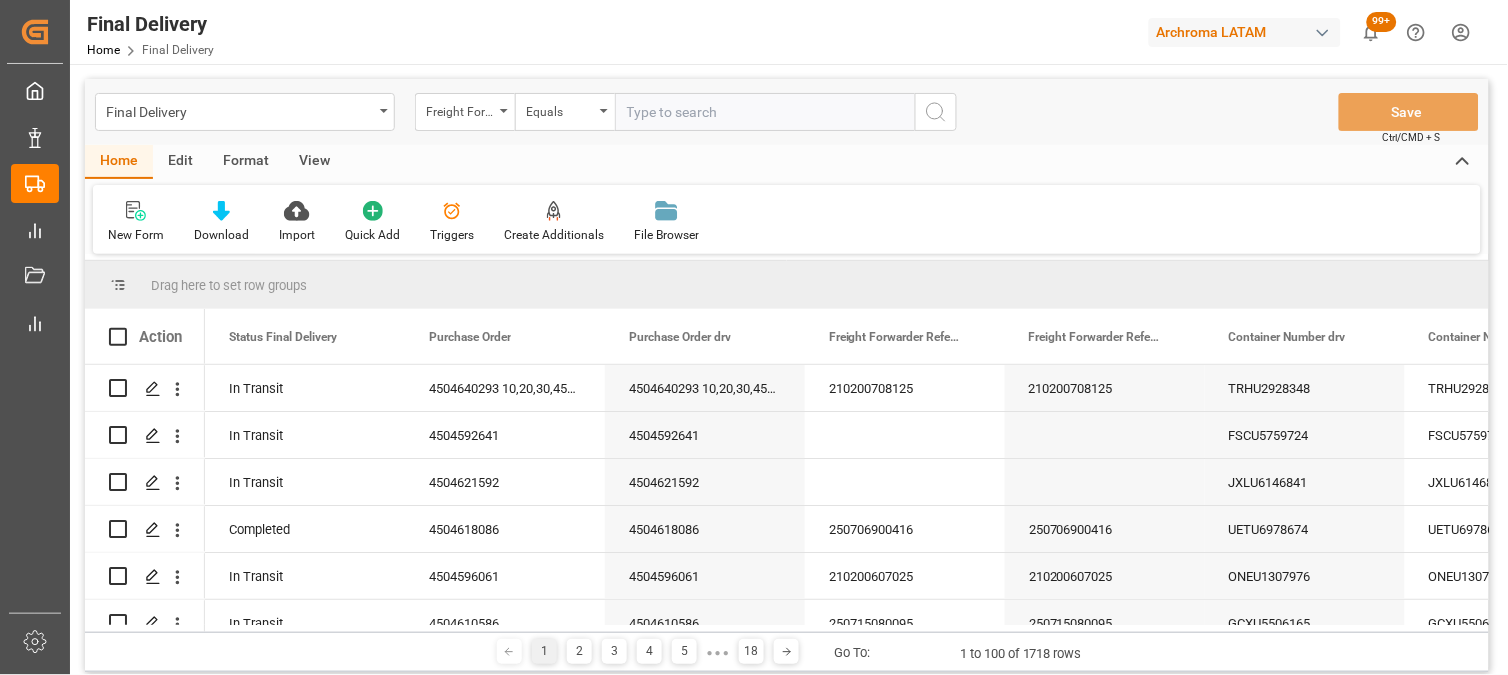 click at bounding box center [765, 112] 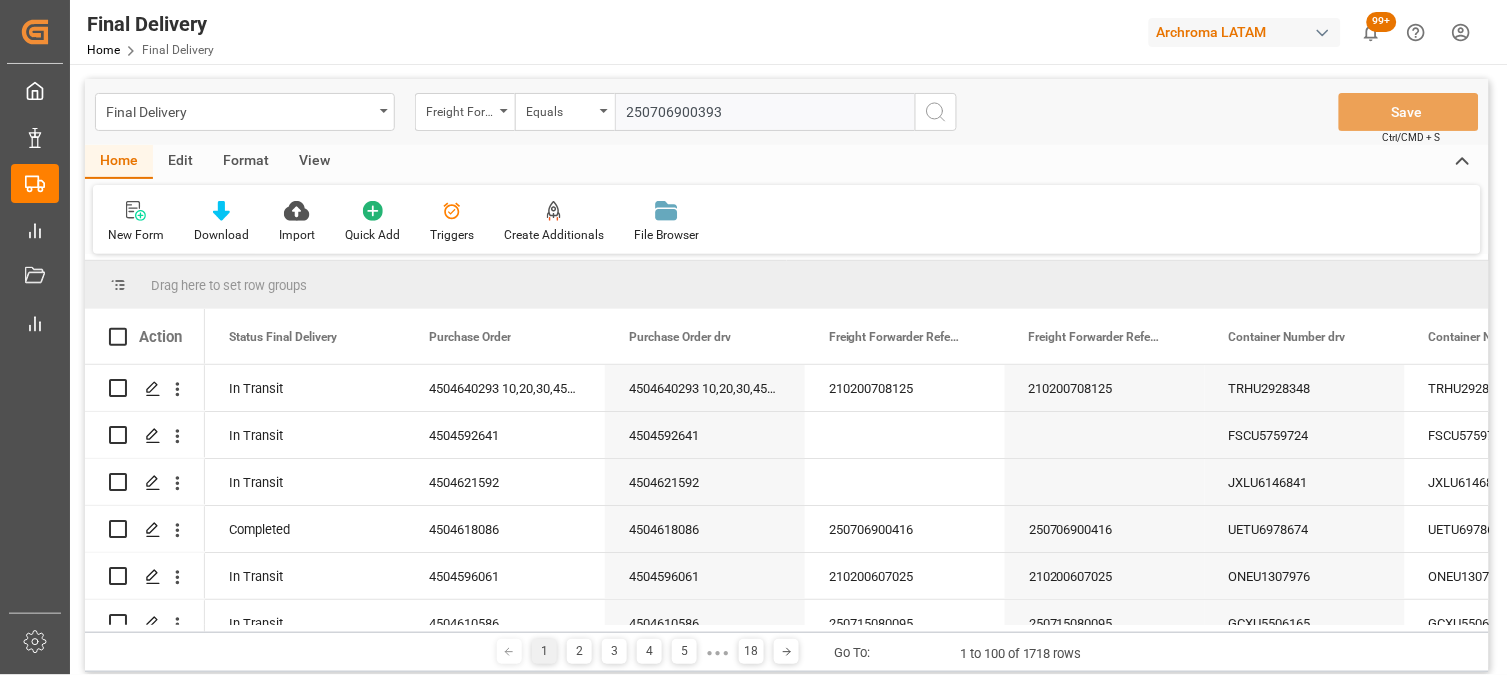 type 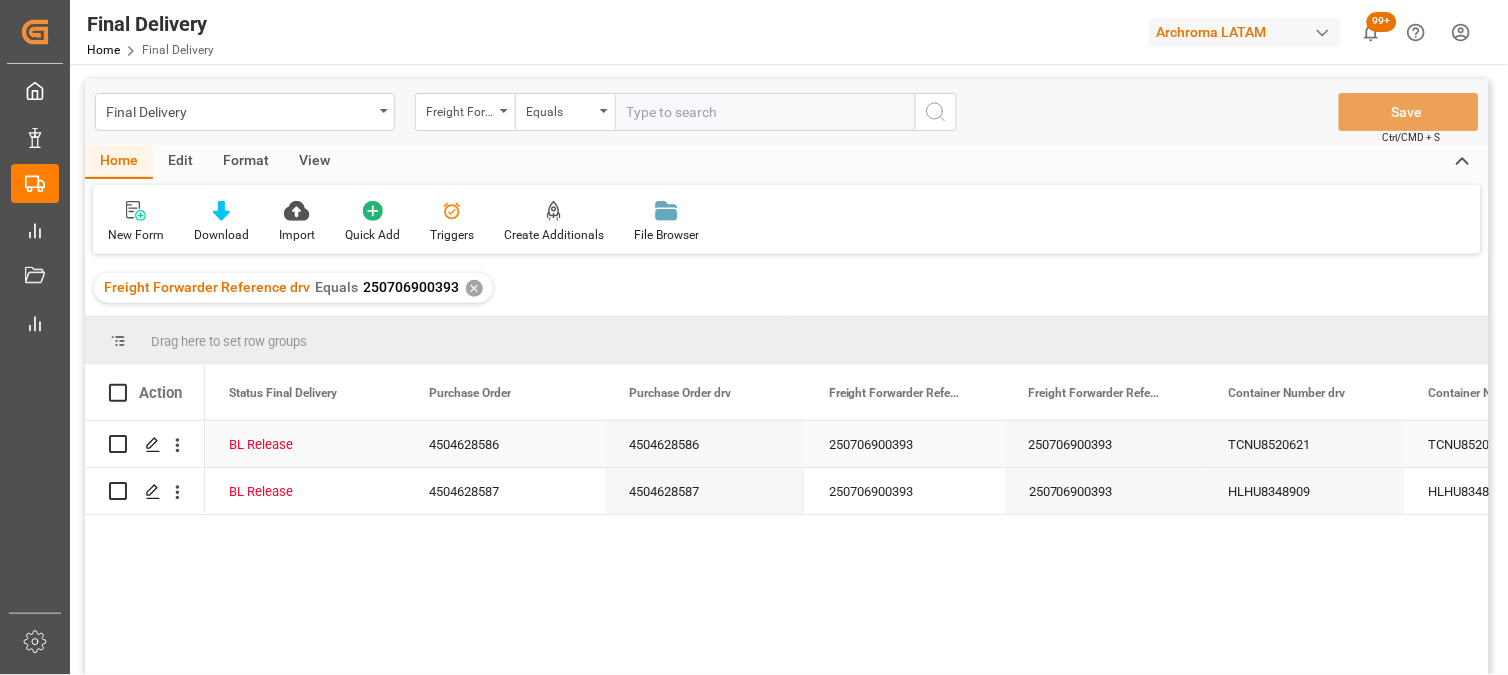 click on "250706900393" at bounding box center (905, 444) 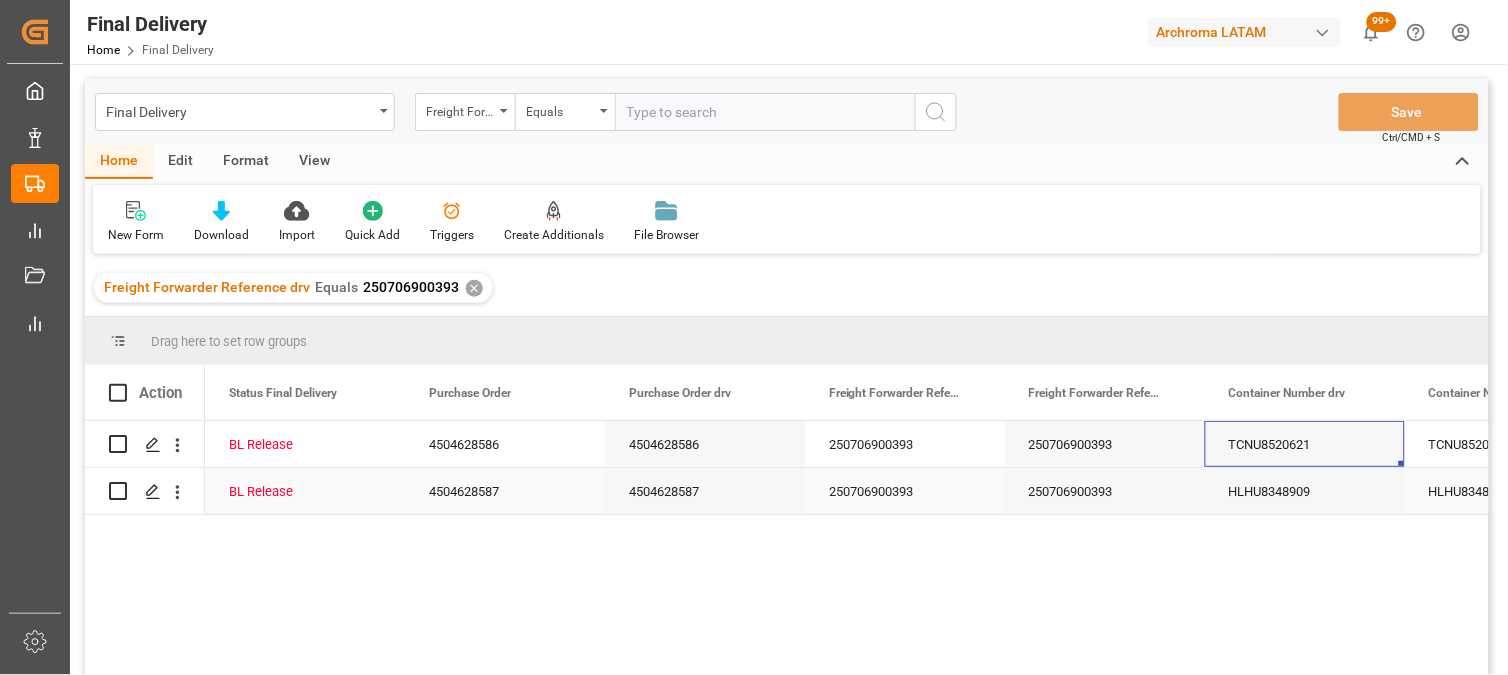 scroll, scrollTop: 0, scrollLeft: 122, axis: horizontal 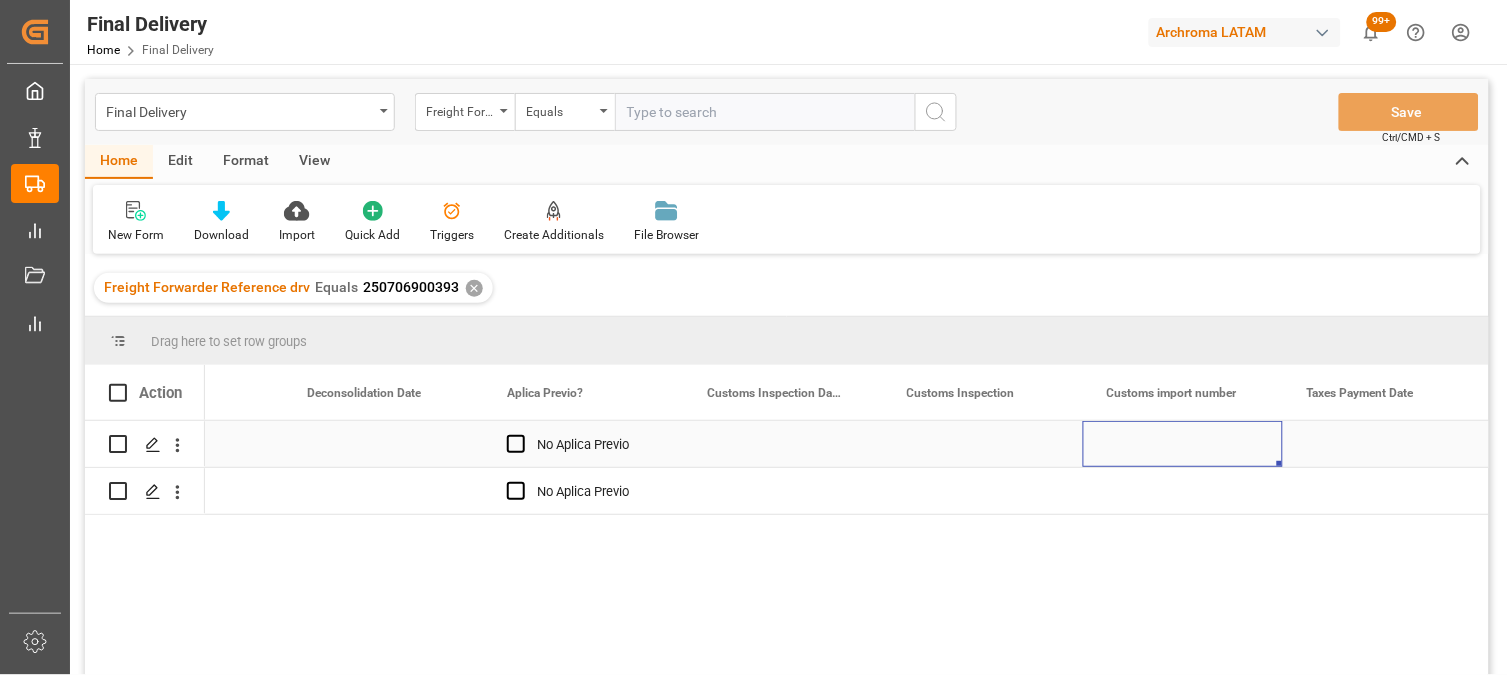 click at bounding box center [1183, 444] 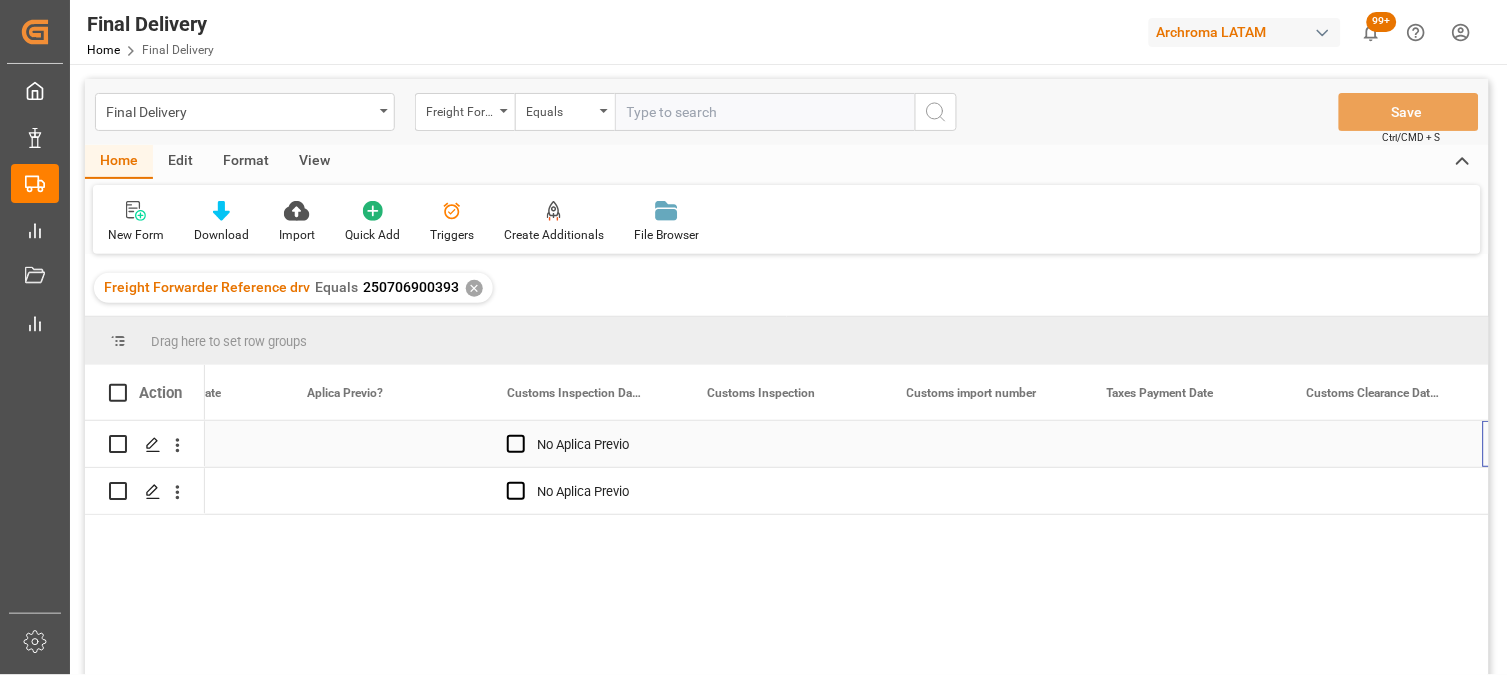 scroll, scrollTop: 0, scrollLeft: 2722, axis: horizontal 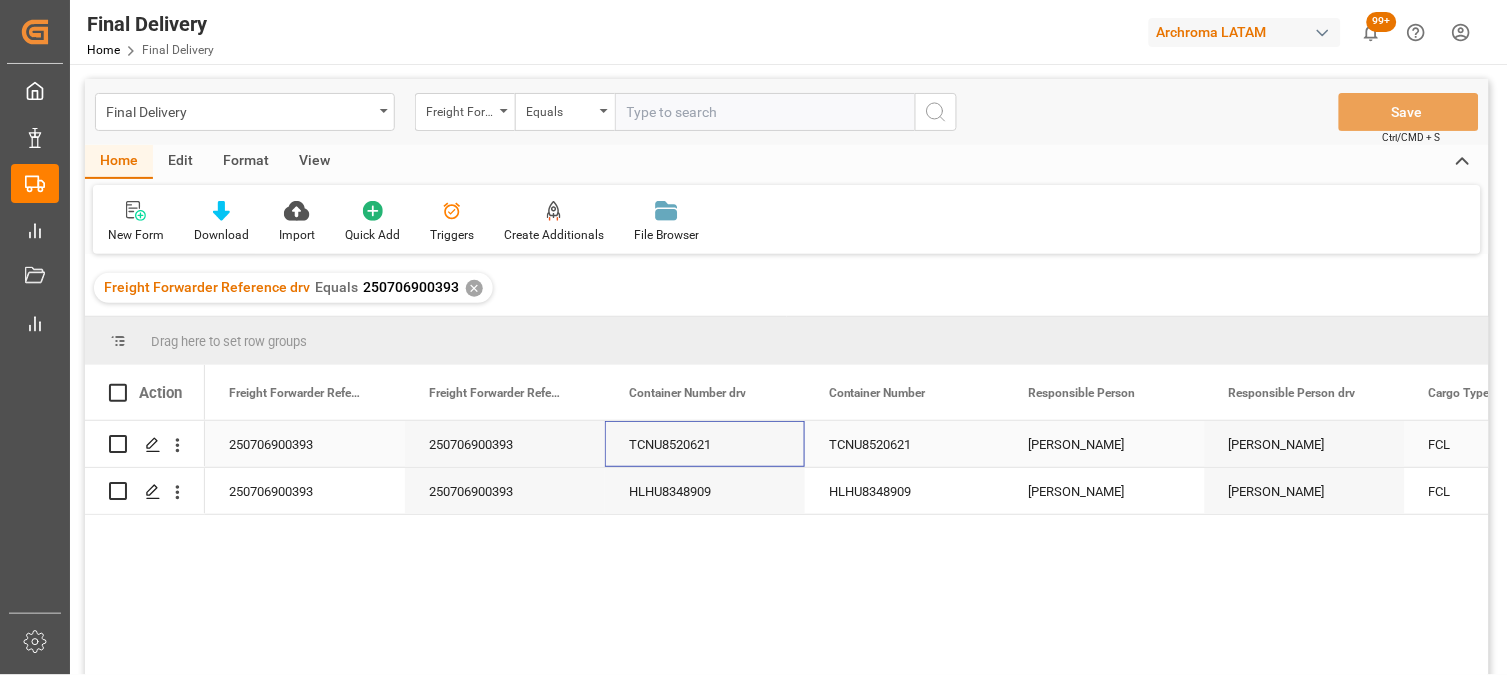 click on "TCNU8520621" at bounding box center [705, 444] 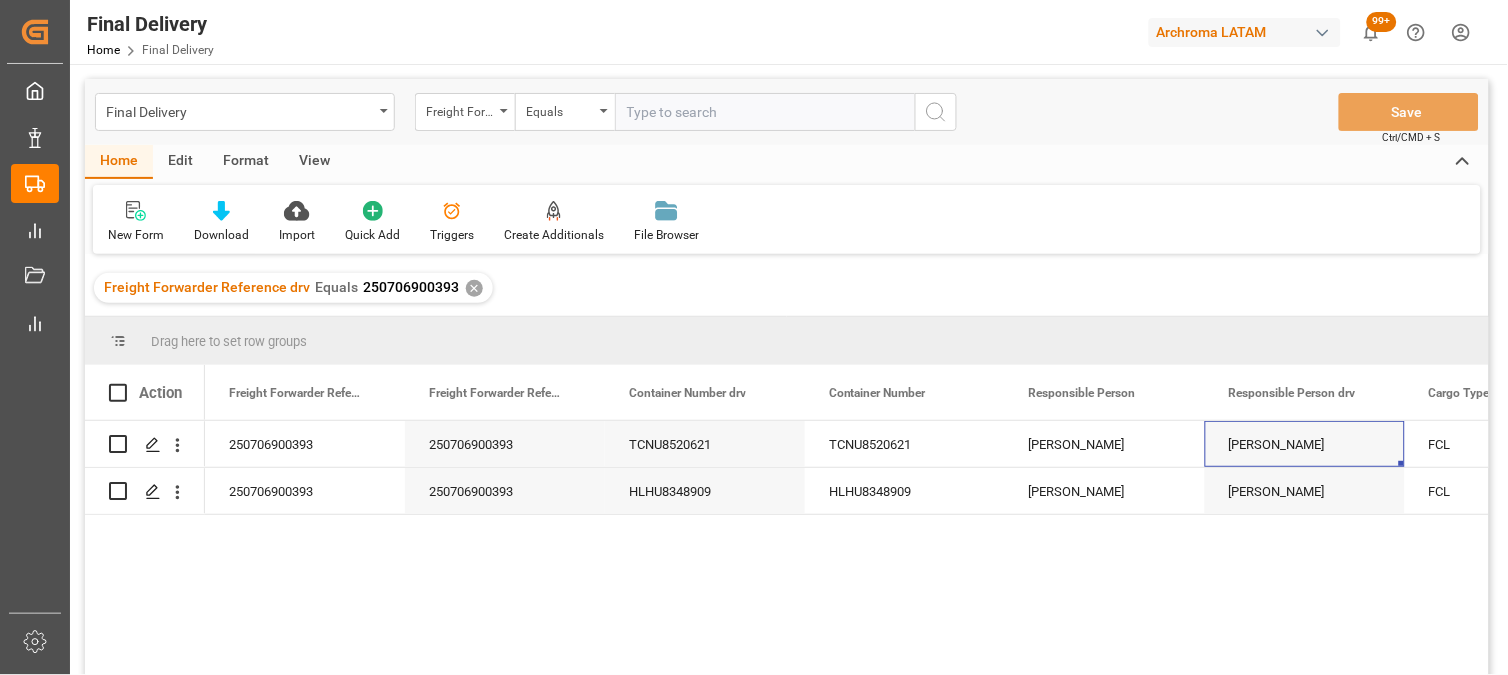 scroll, scrollTop: 0, scrollLeft: 722, axis: horizontal 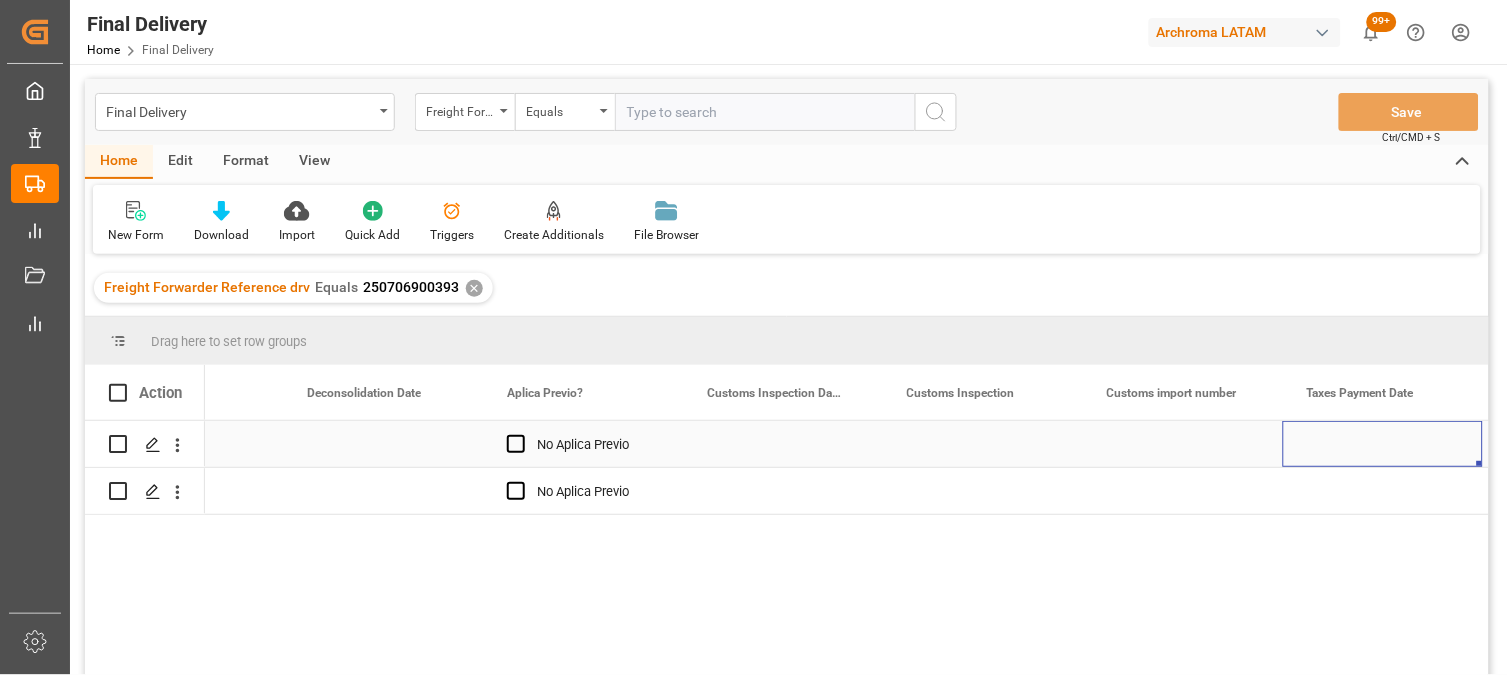 click at bounding box center (1183, 444) 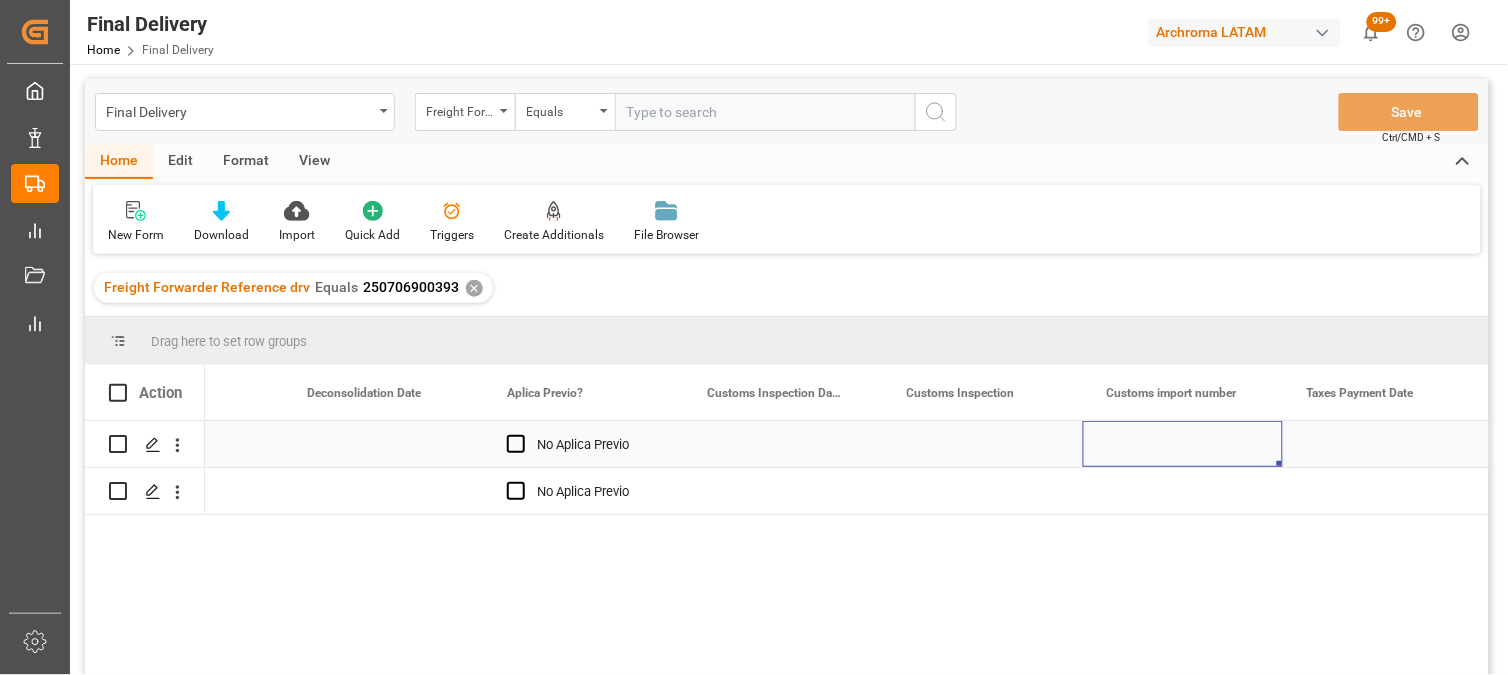 click at bounding box center [1183, 444] 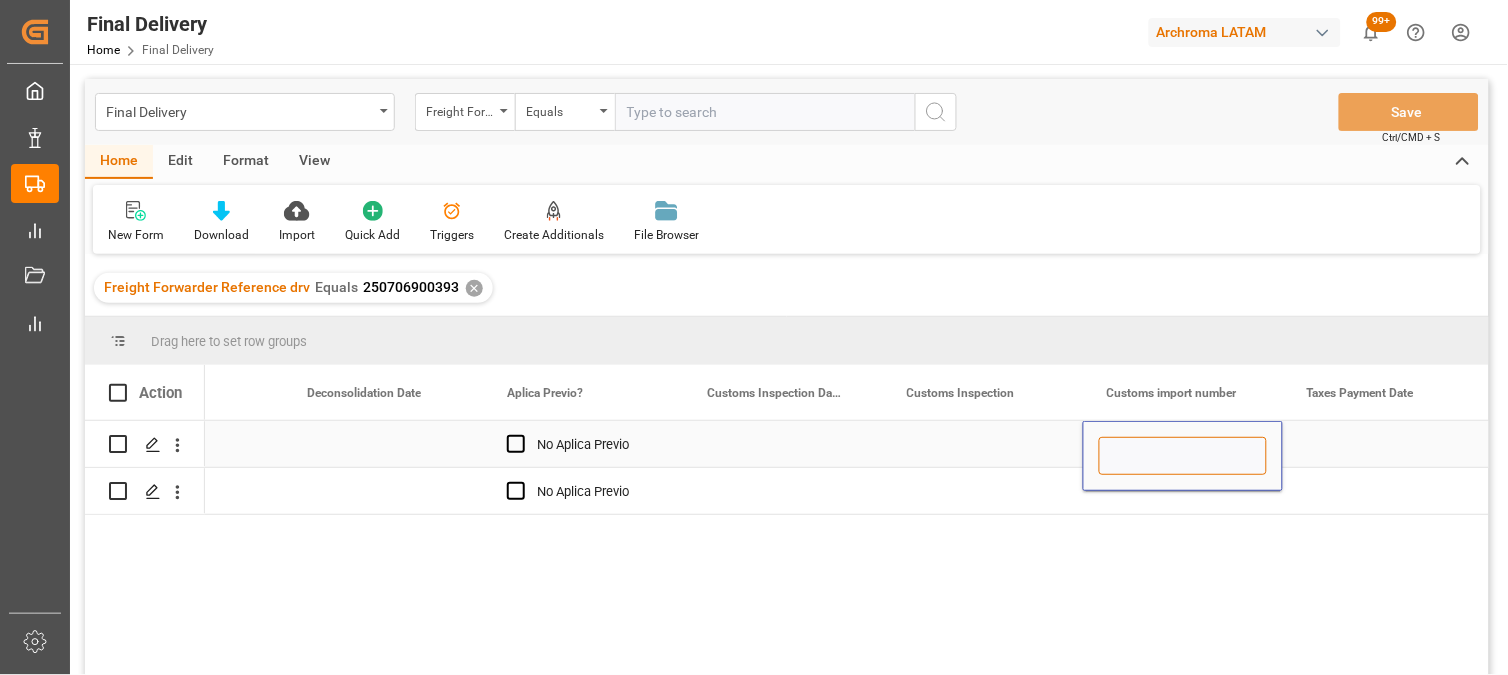 click at bounding box center (1183, 456) 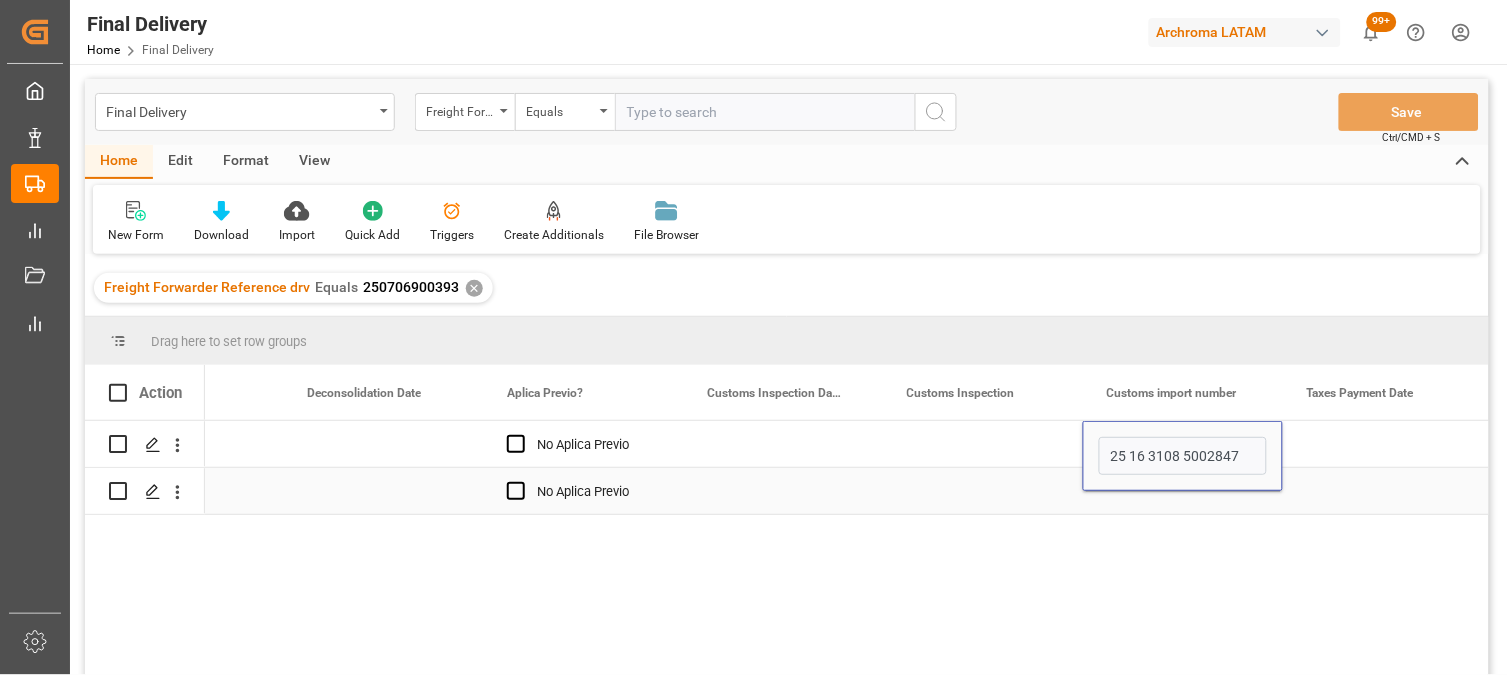 click at bounding box center [1183, 491] 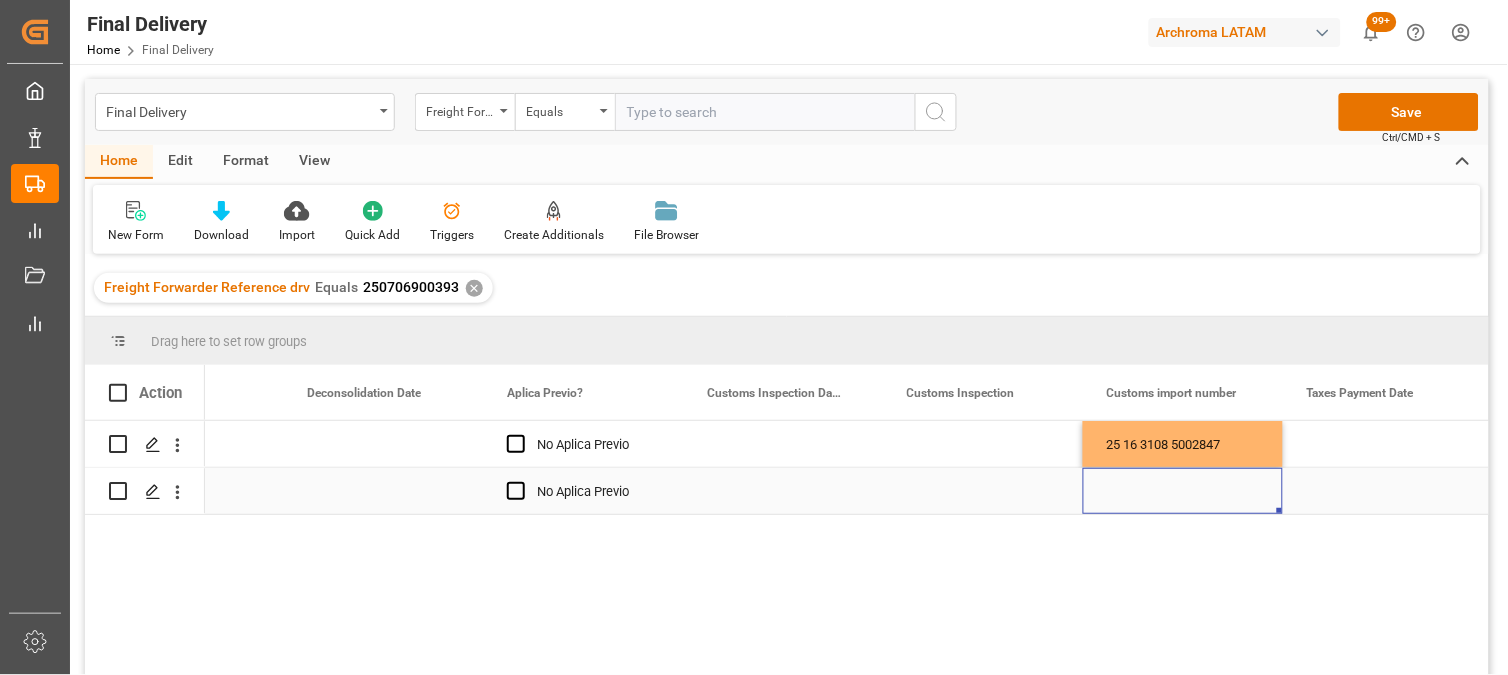 click at bounding box center (1183, 491) 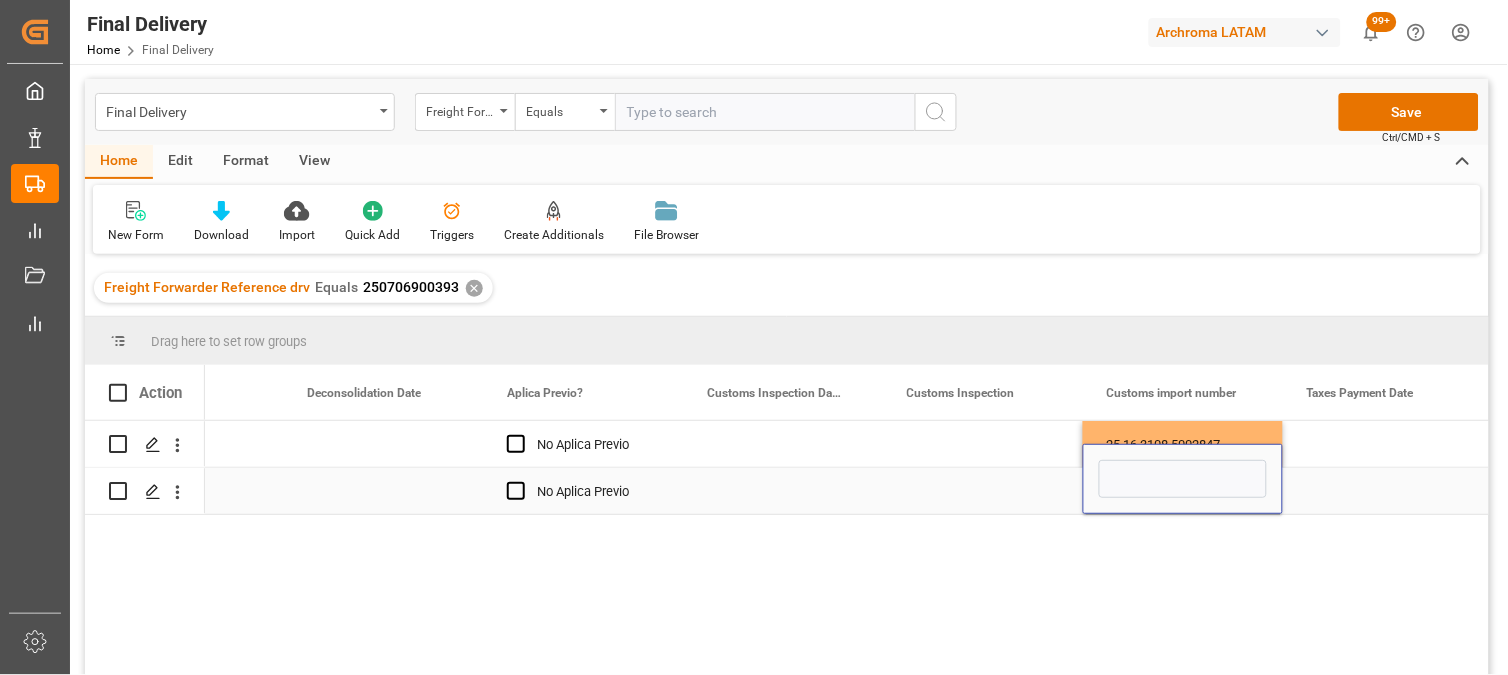 click at bounding box center [1183, 479] 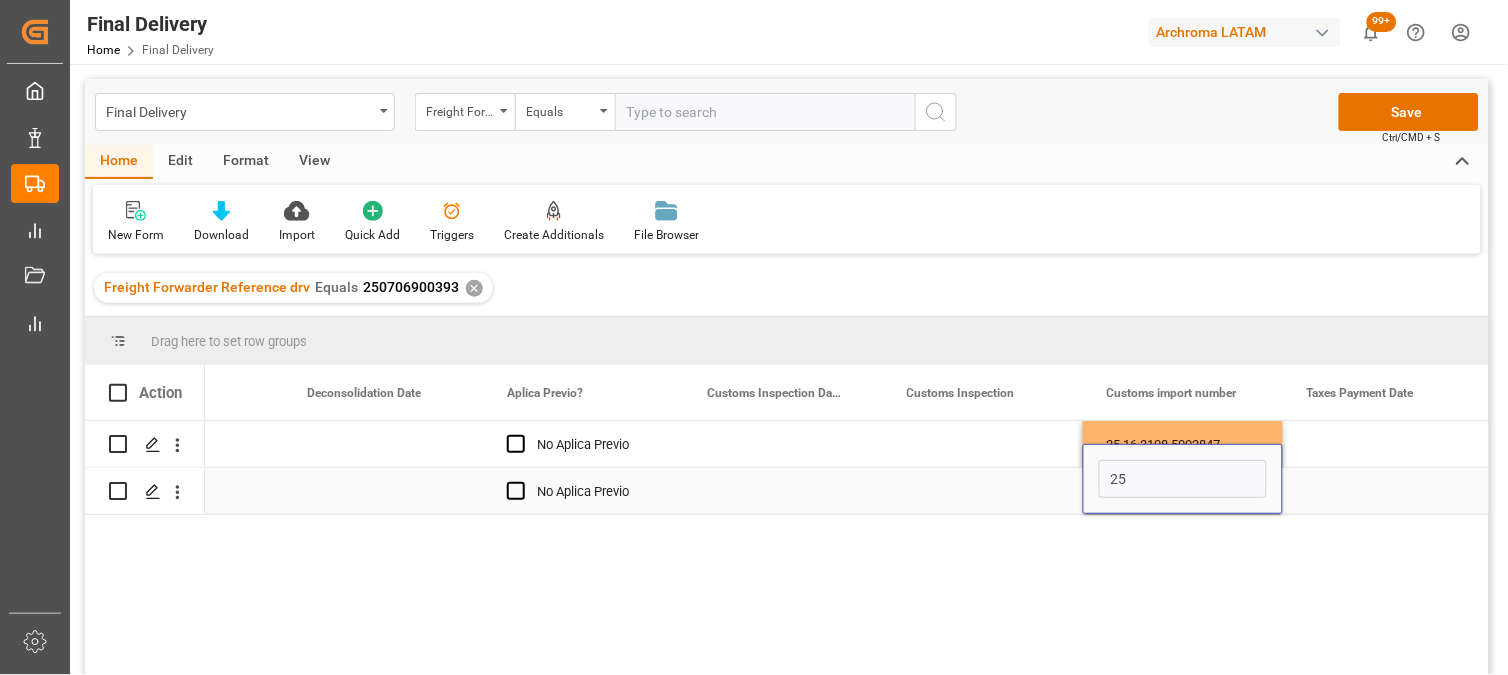 type on "25" 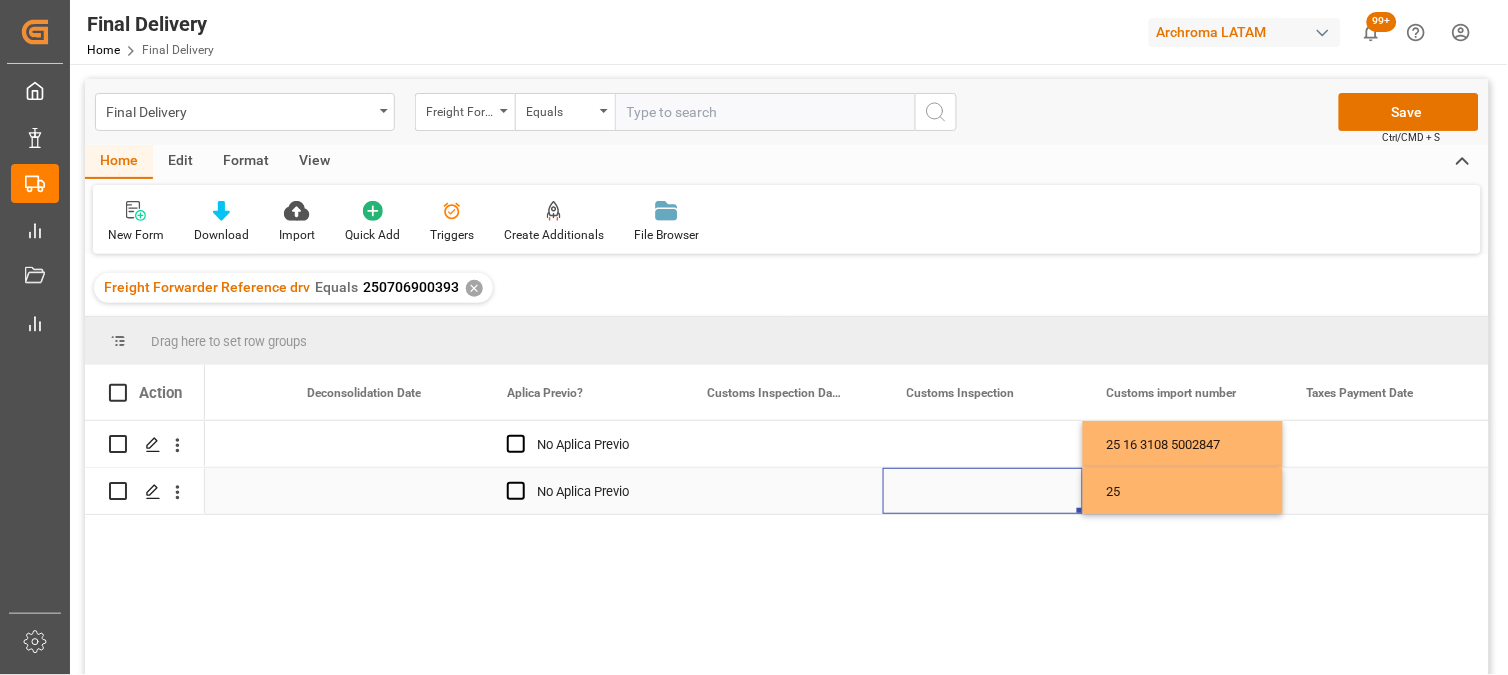 click on "25" at bounding box center [1183, 491] 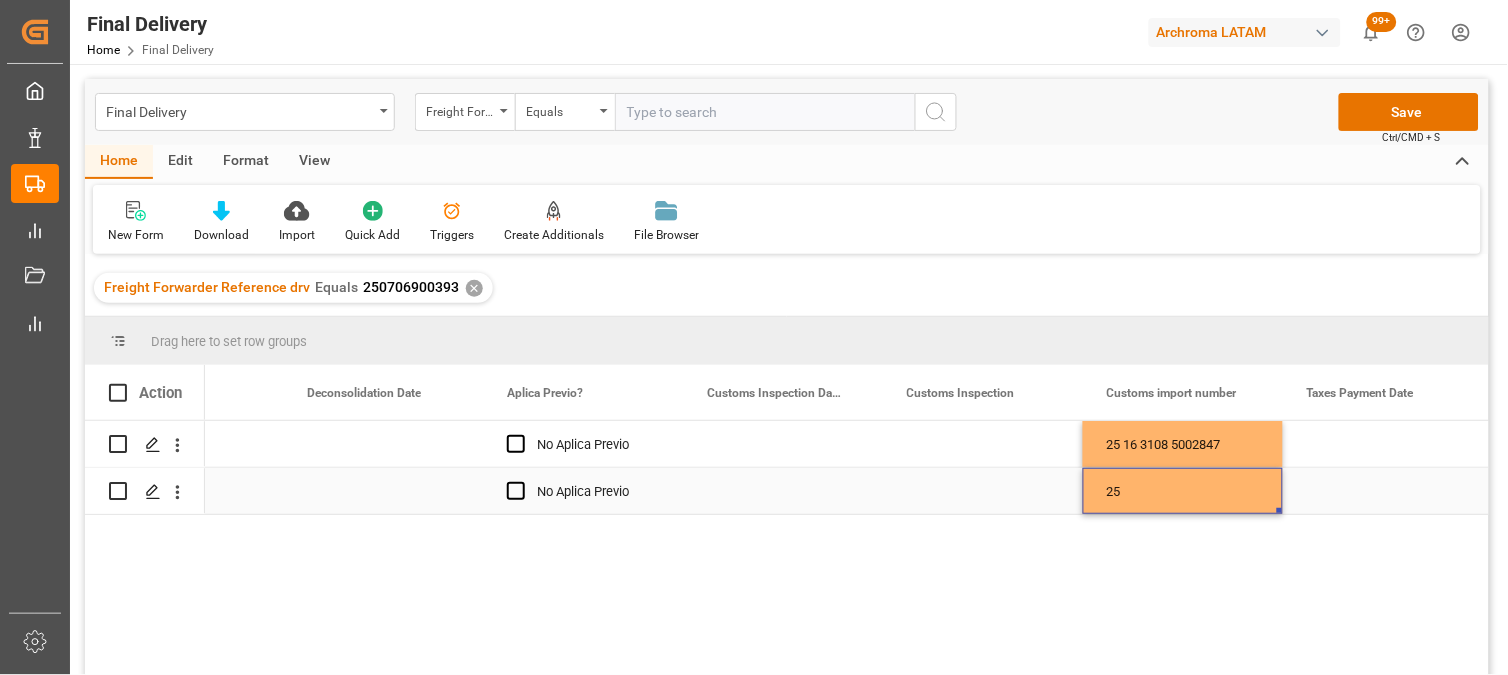 click on "25" at bounding box center [1183, 491] 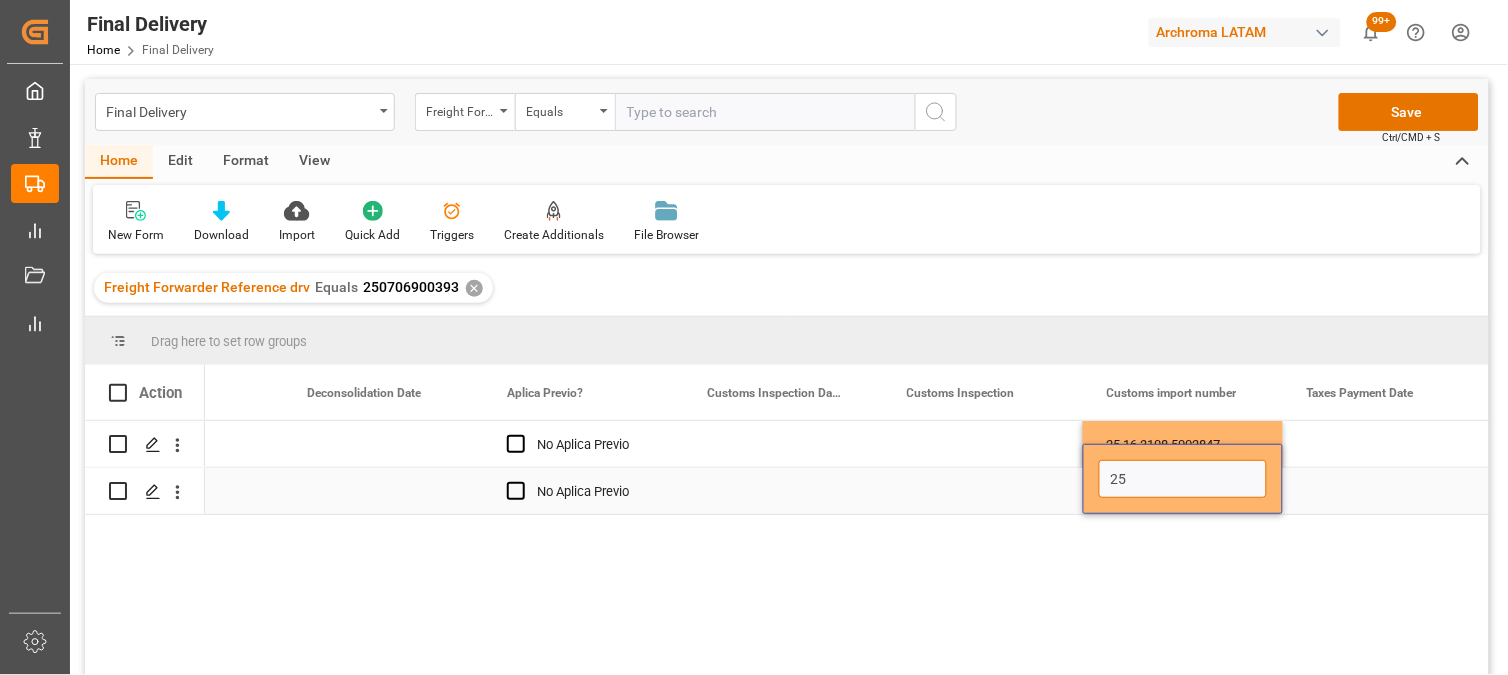 click on "25" at bounding box center [1183, 479] 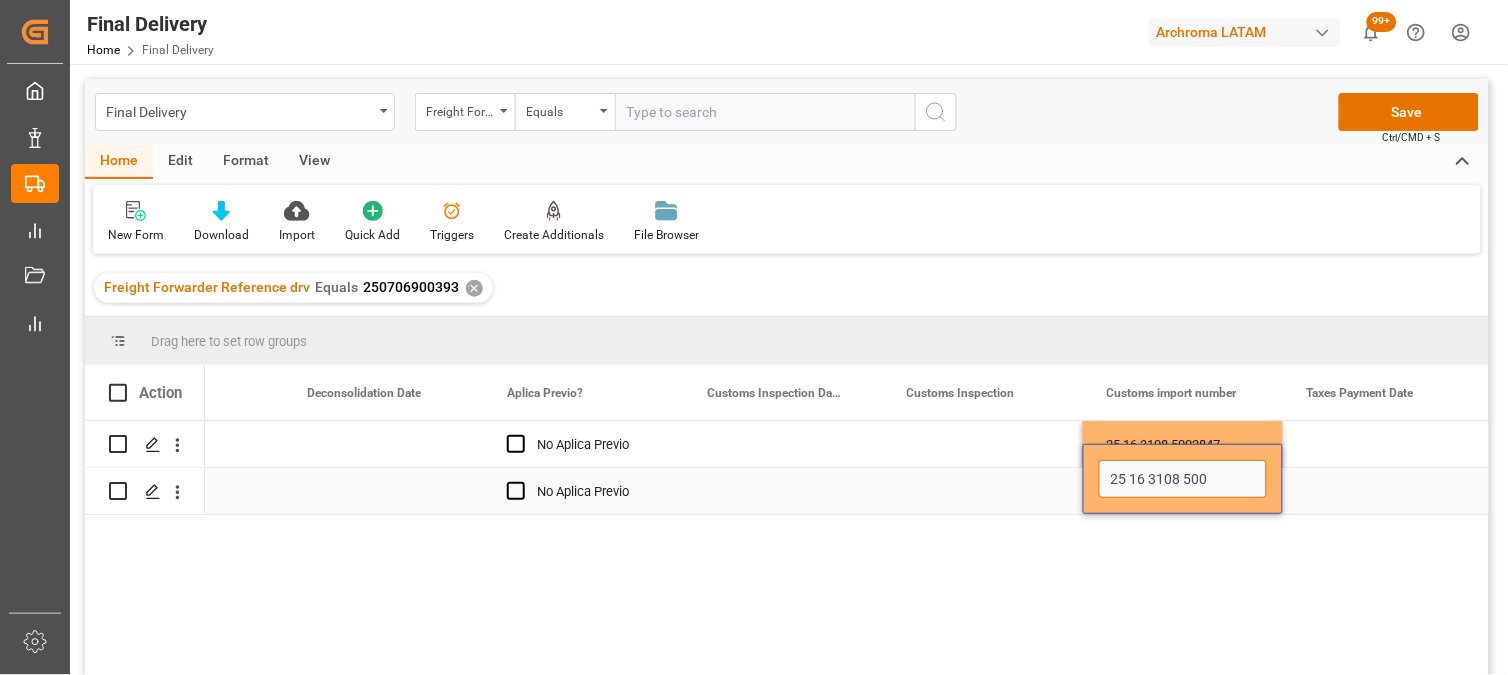 paste on "5002851" 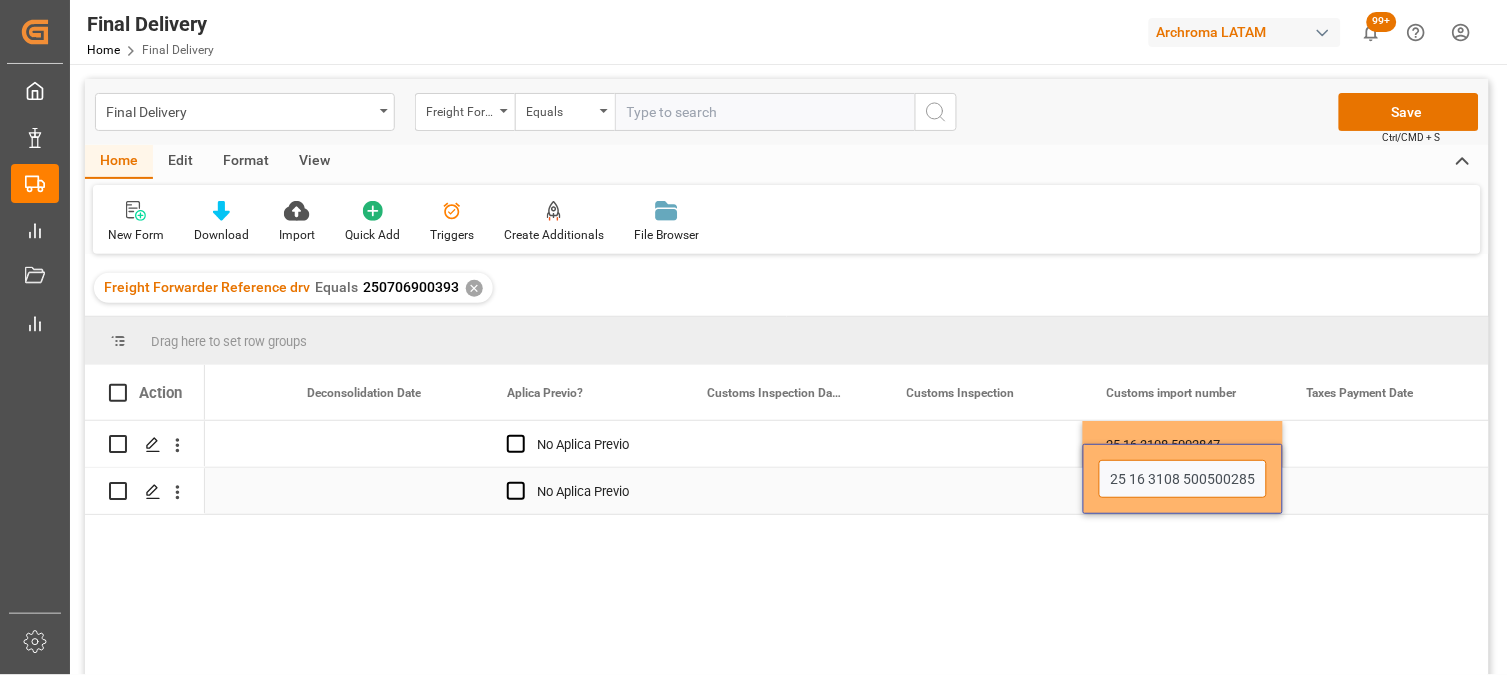 scroll, scrollTop: 0, scrollLeft: 0, axis: both 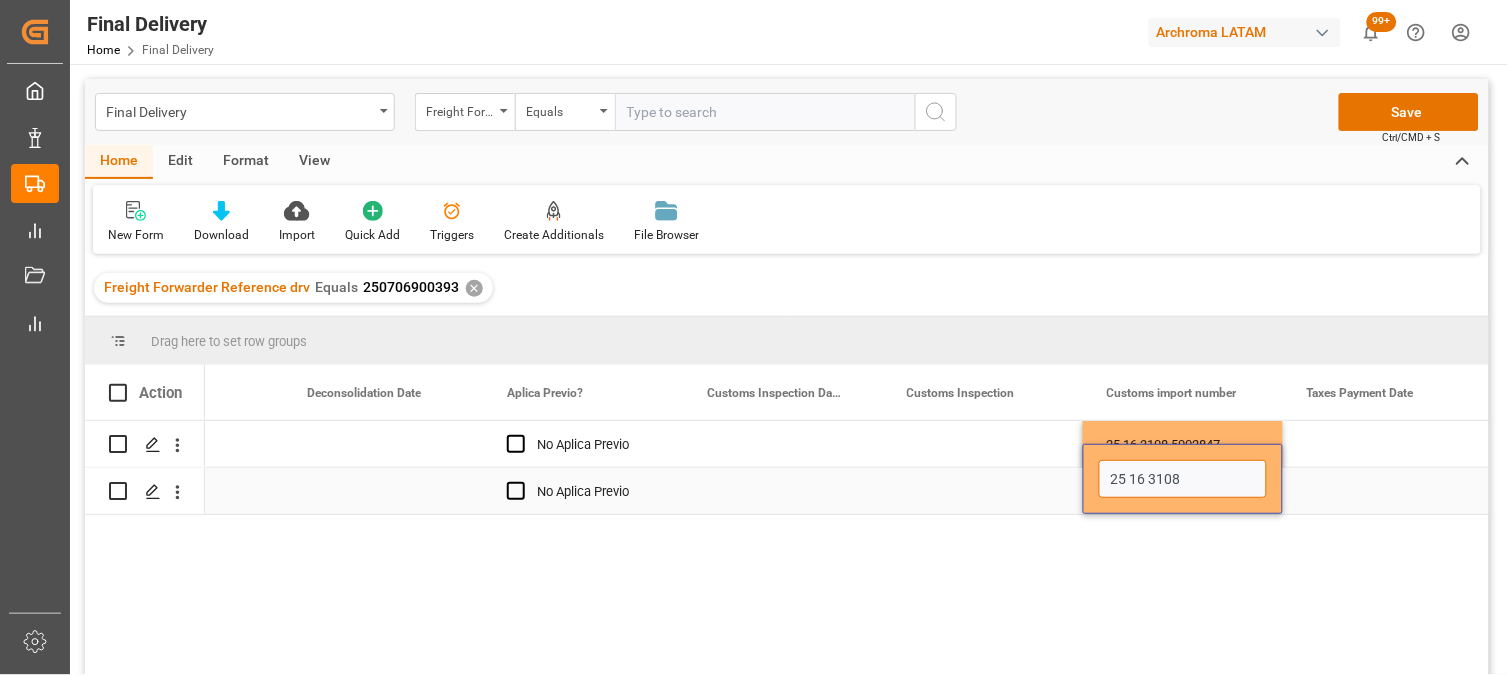 paste on "5002851" 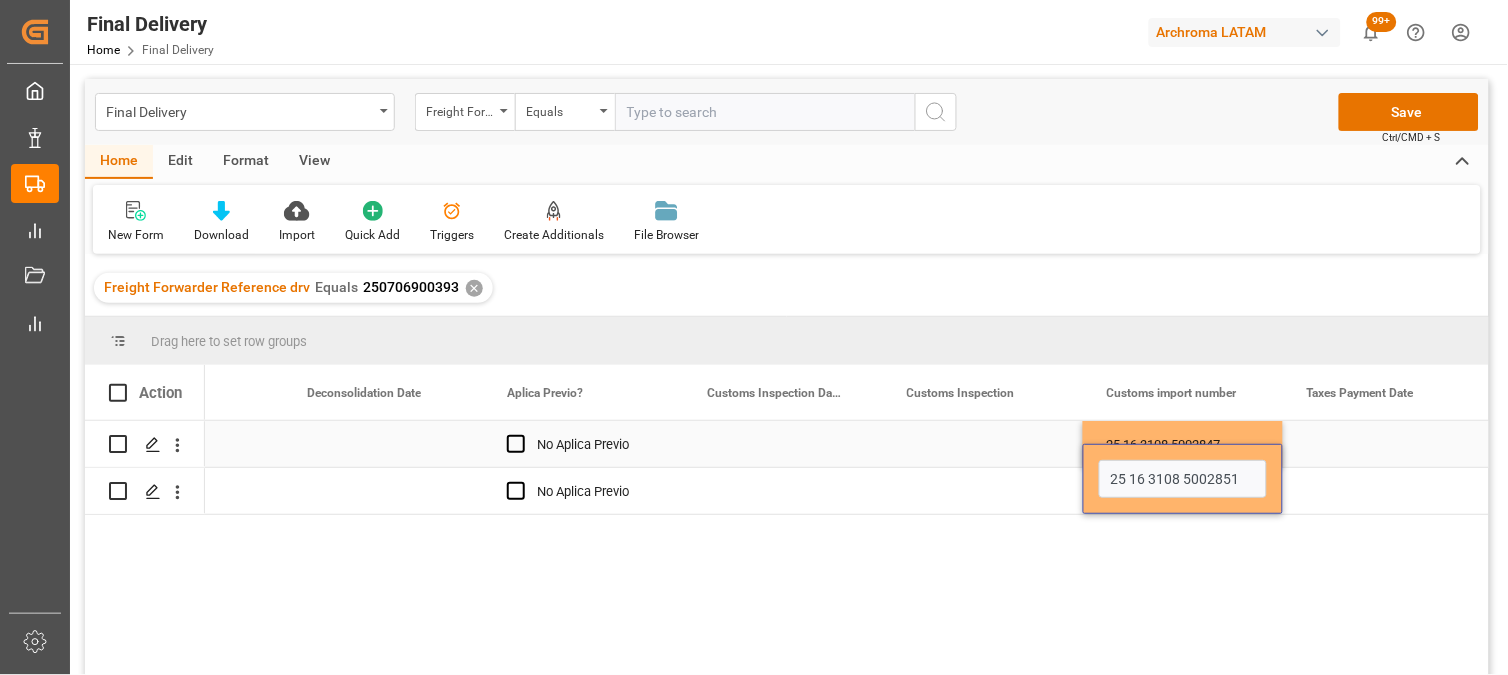 click on "25 16 3108 5002847" at bounding box center [1183, 444] 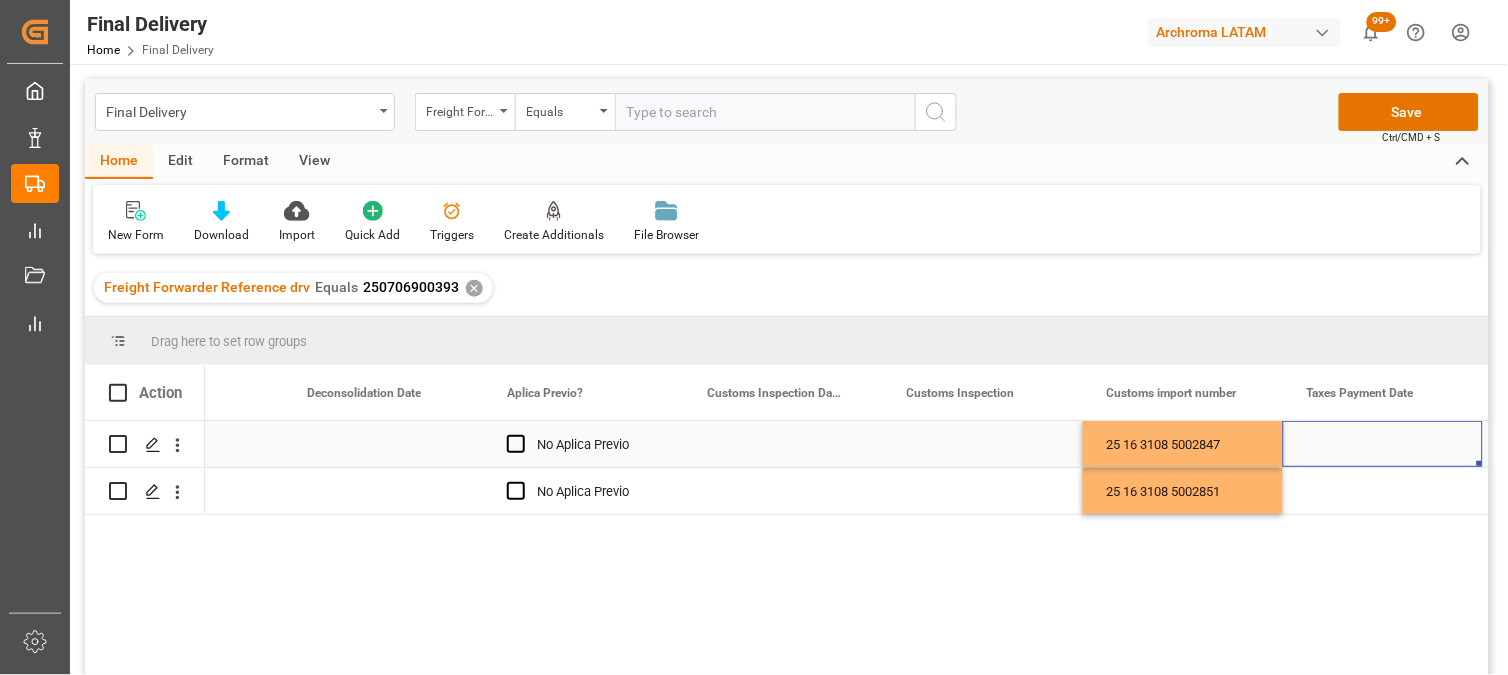 click at bounding box center [1383, 444] 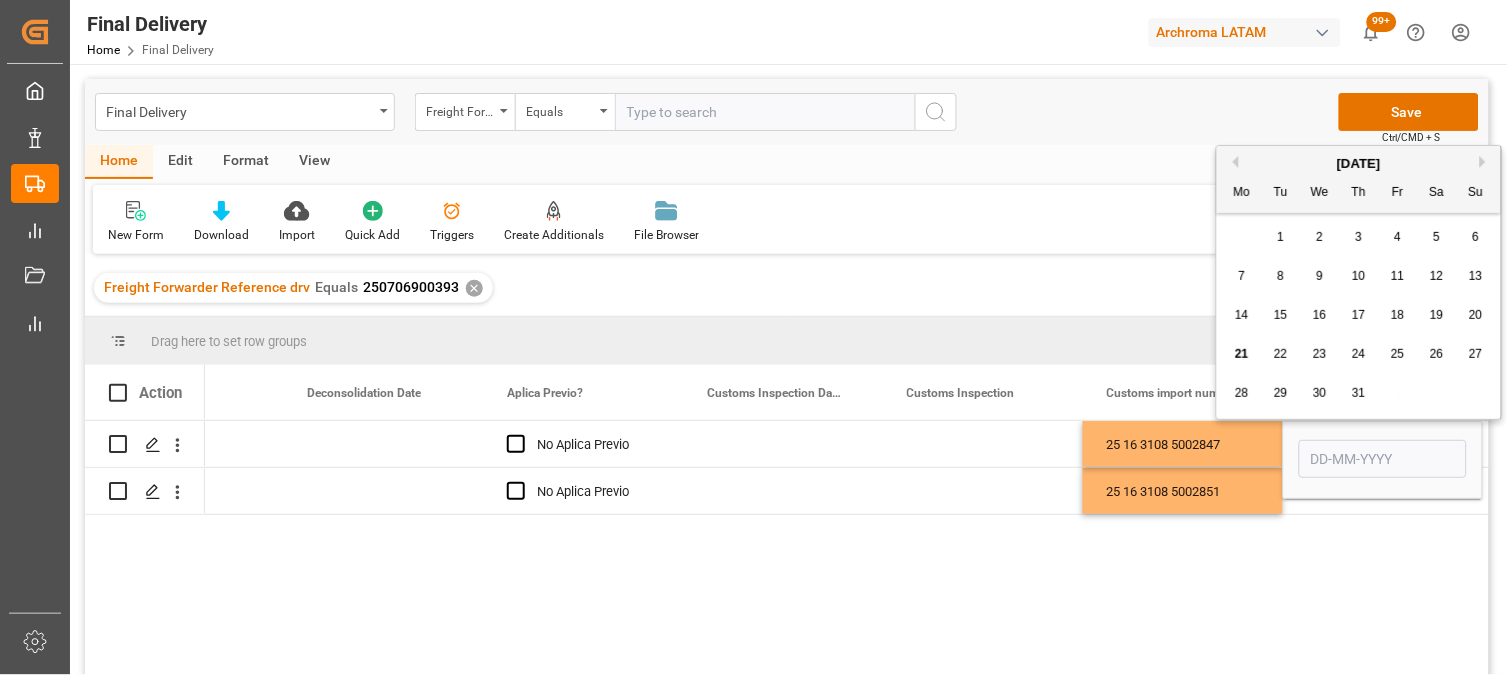 click on "18" at bounding box center [1397, 315] 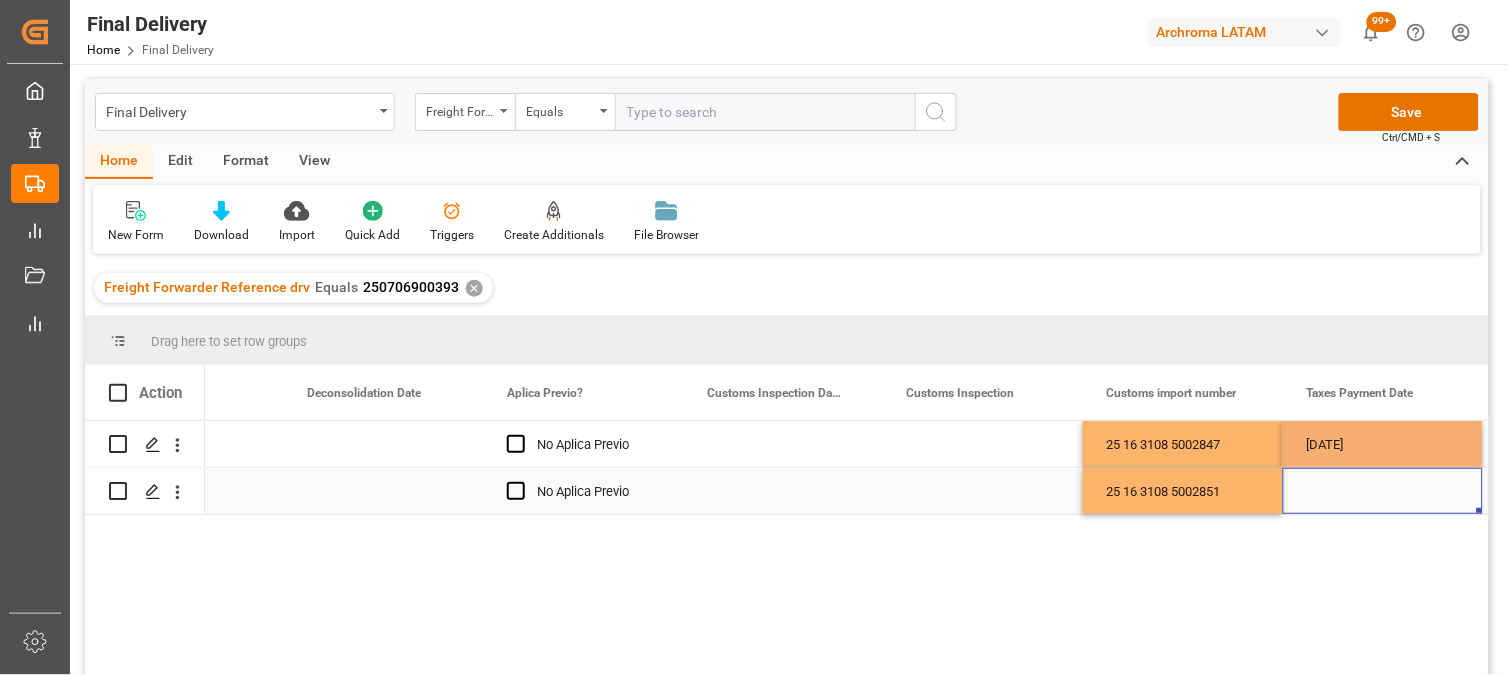 click at bounding box center [1383, 491] 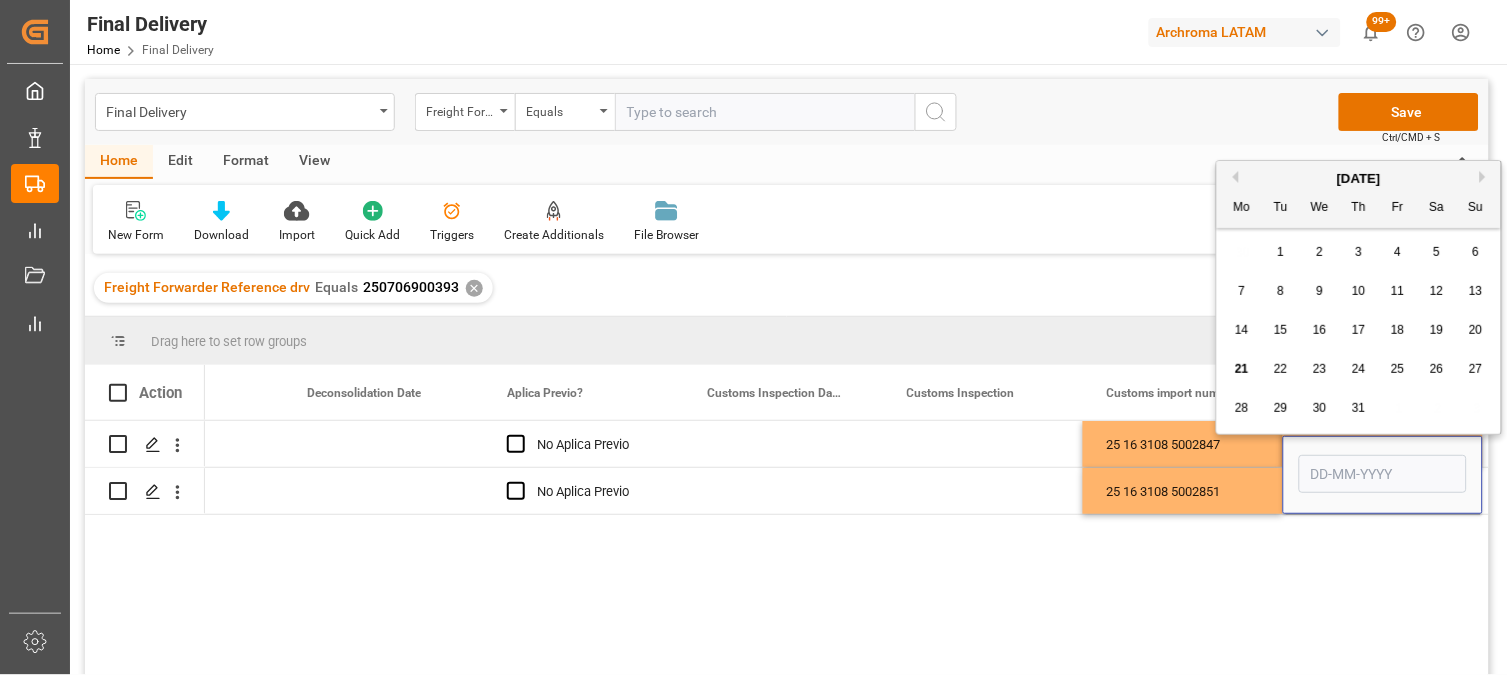click on "18" at bounding box center [1397, 330] 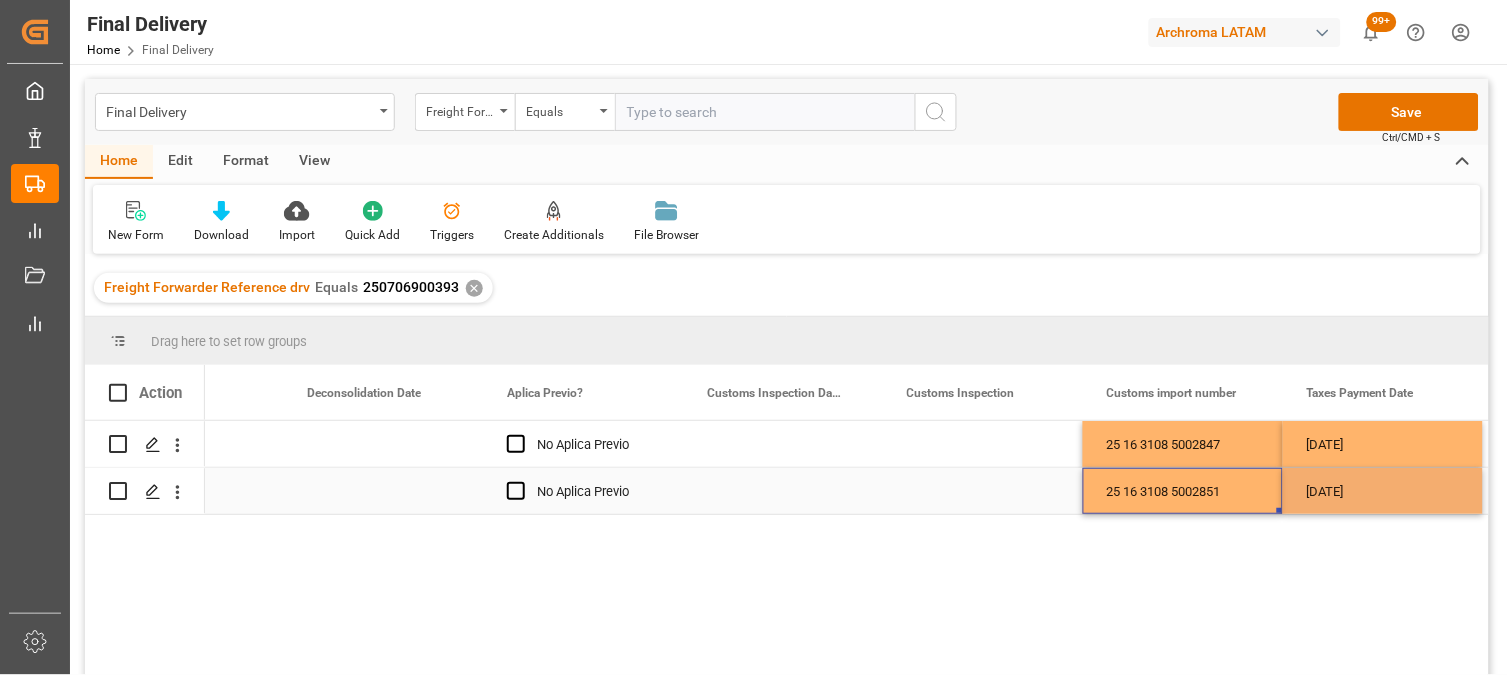 click on "25 16 3108 5002851" at bounding box center [1183, 491] 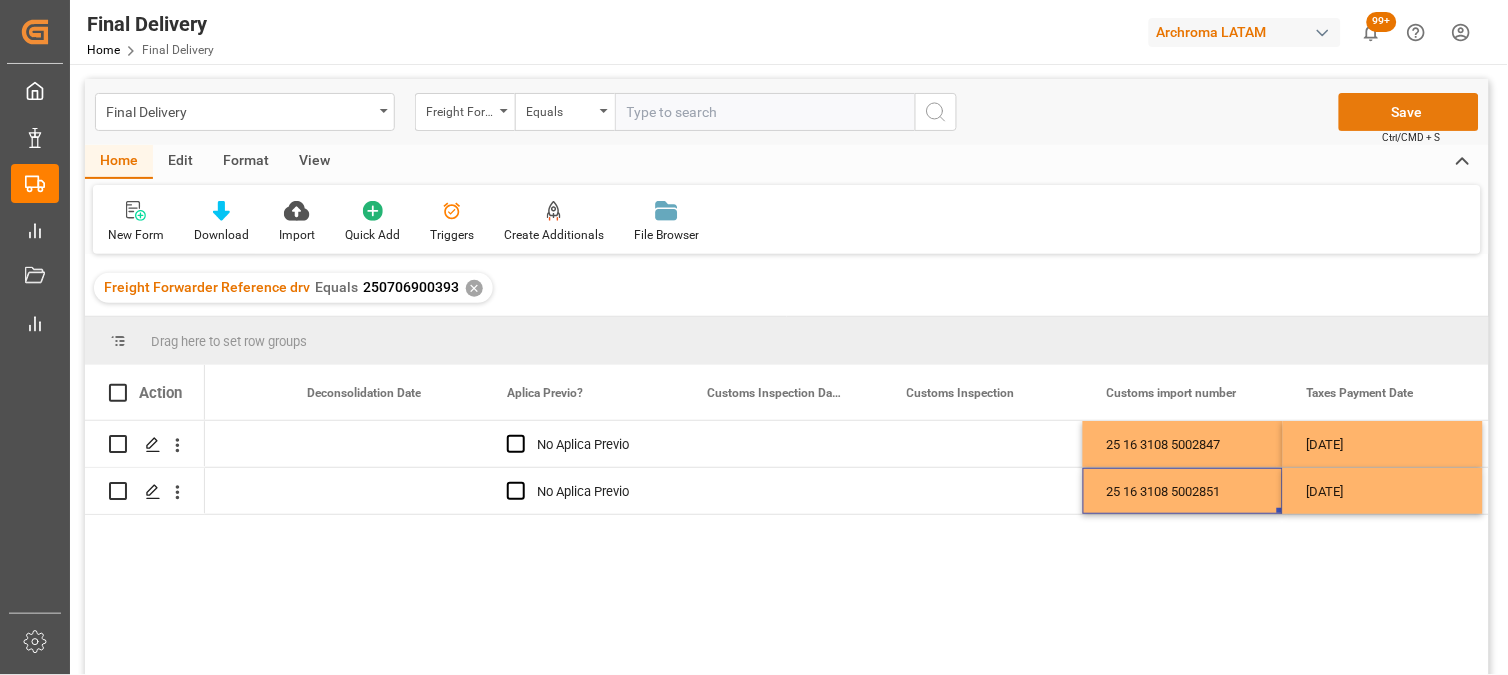 click on "Save" at bounding box center (1409, 112) 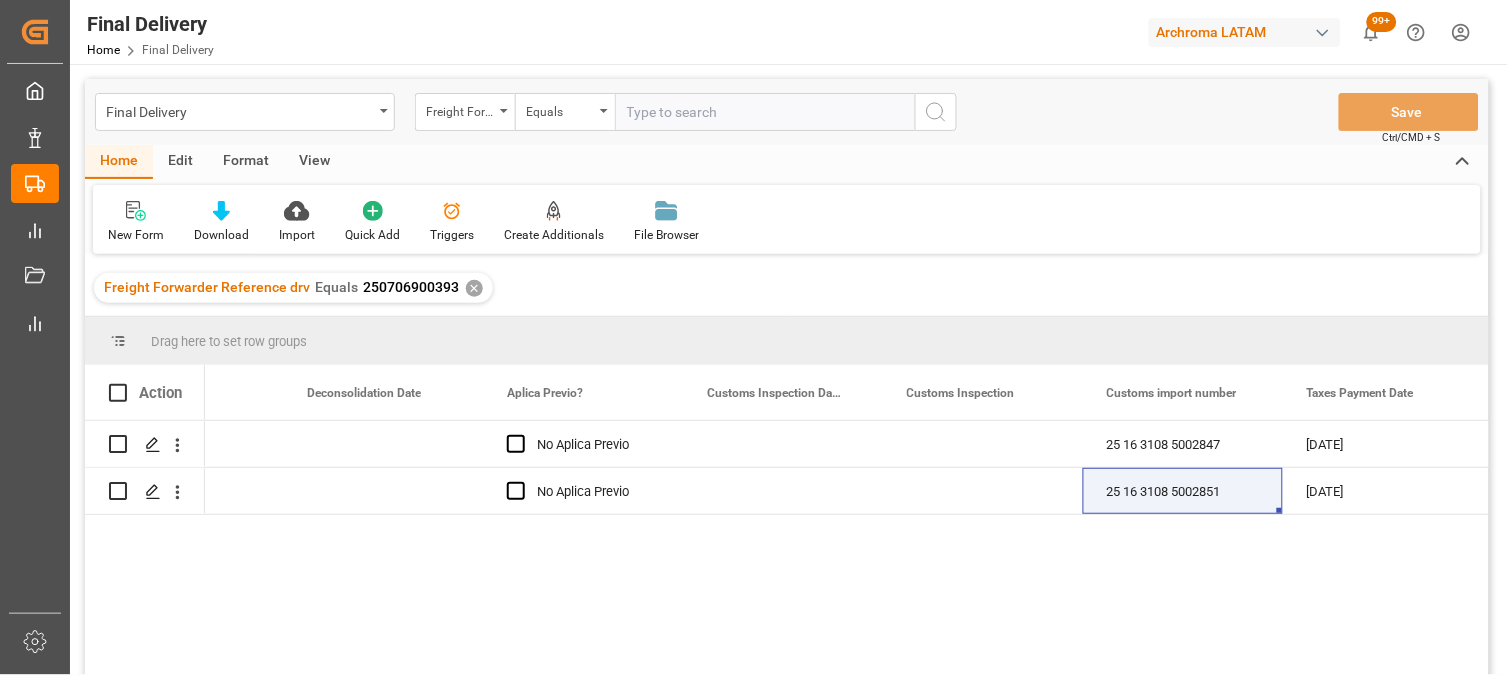 click on "✕" at bounding box center [474, 288] 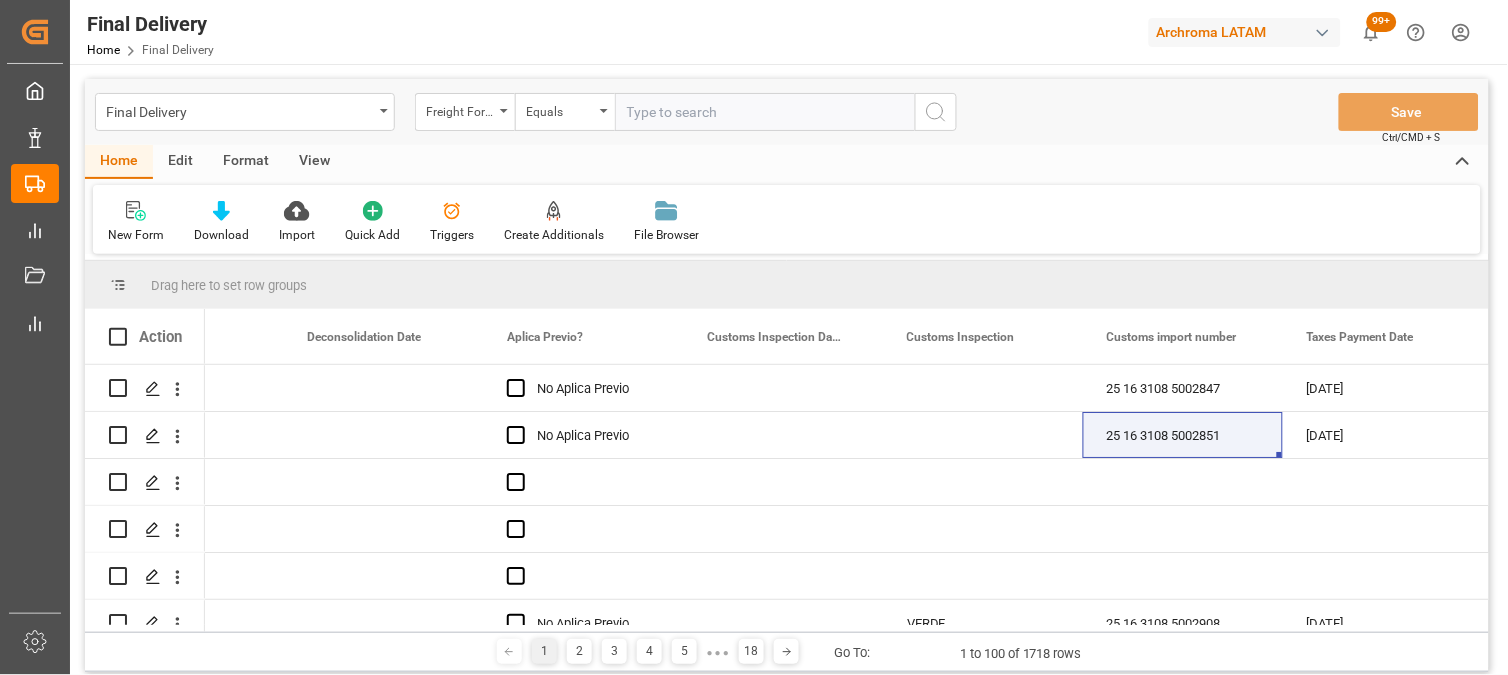 click at bounding box center [765, 112] 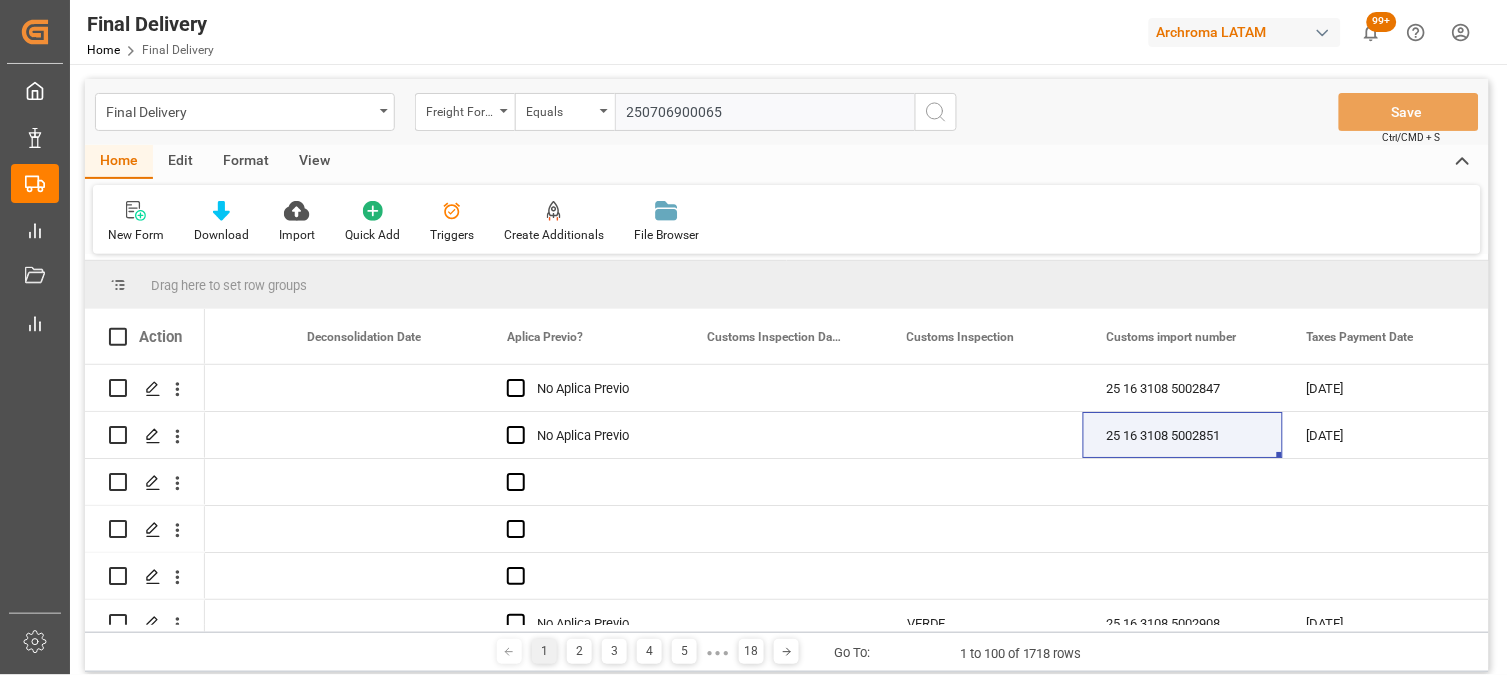 type on "250706900065" 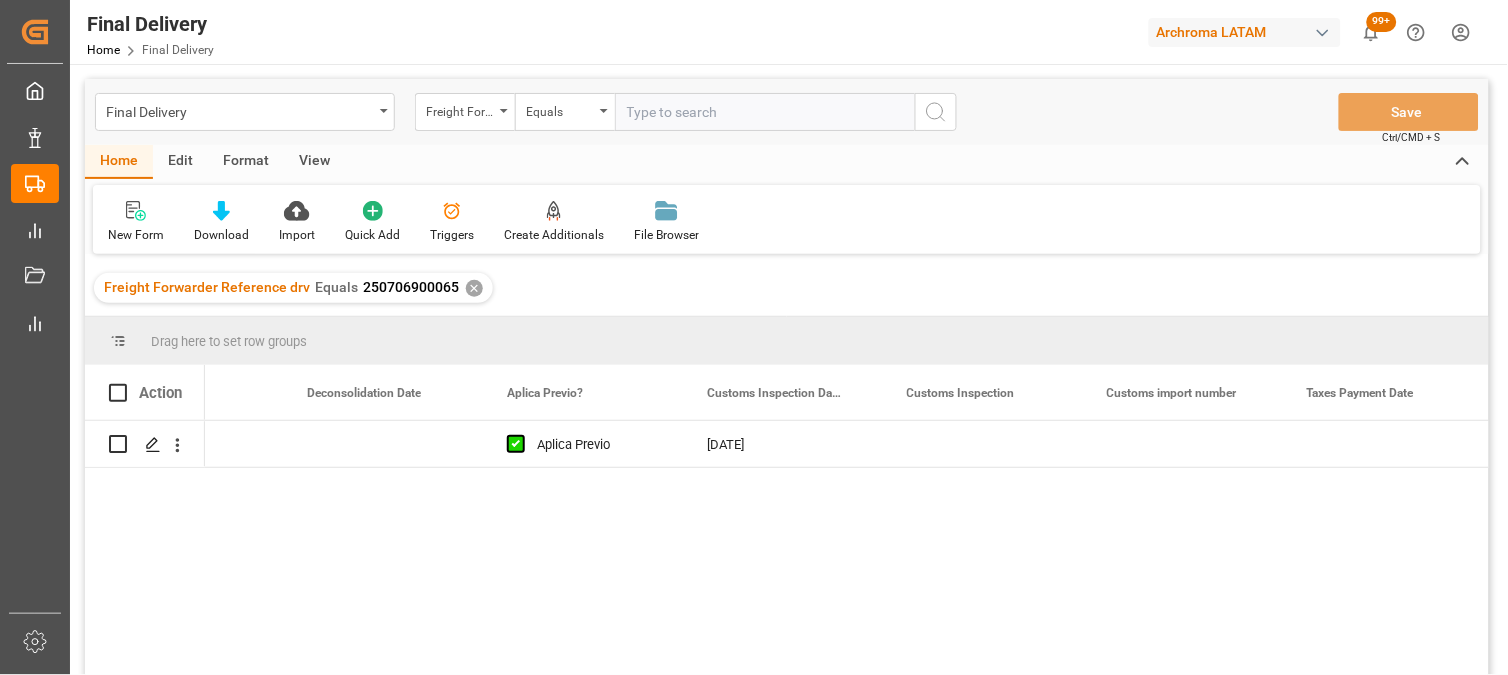 type 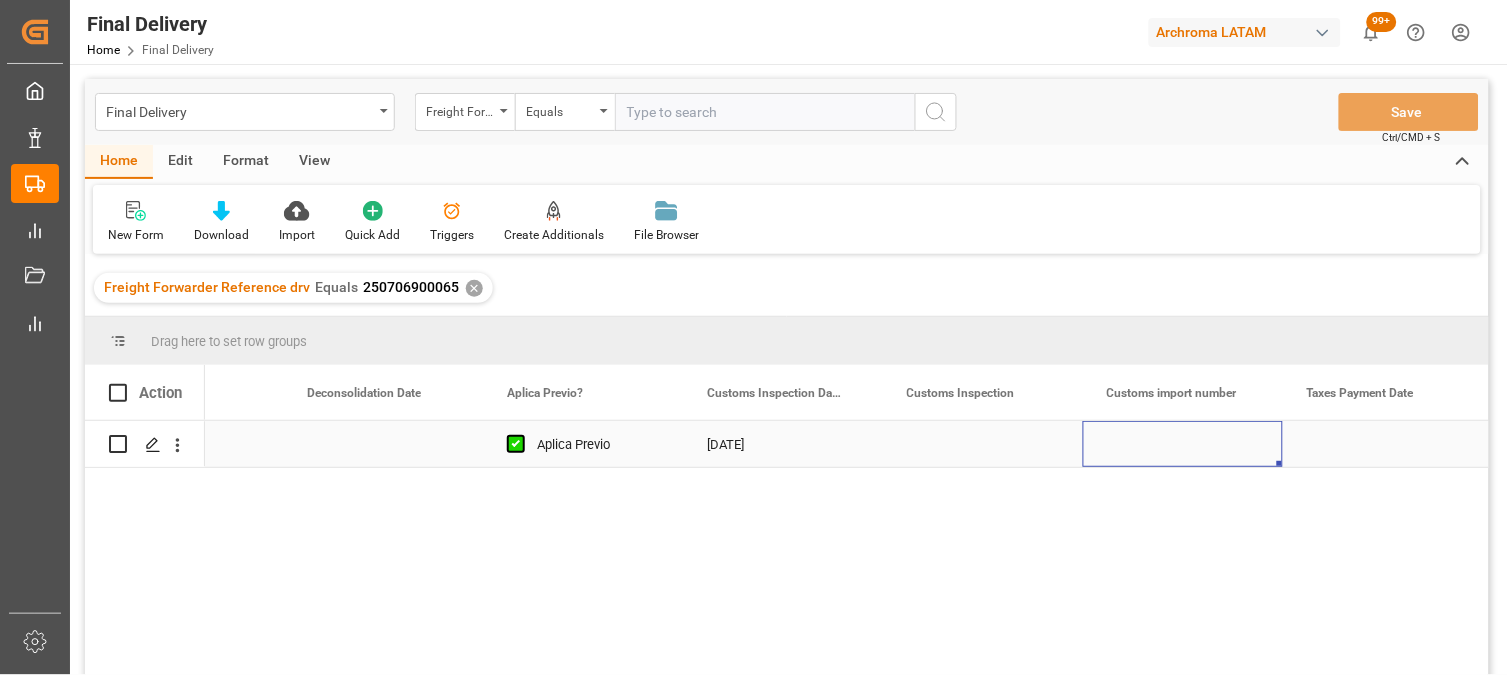 click at bounding box center [1183, 444] 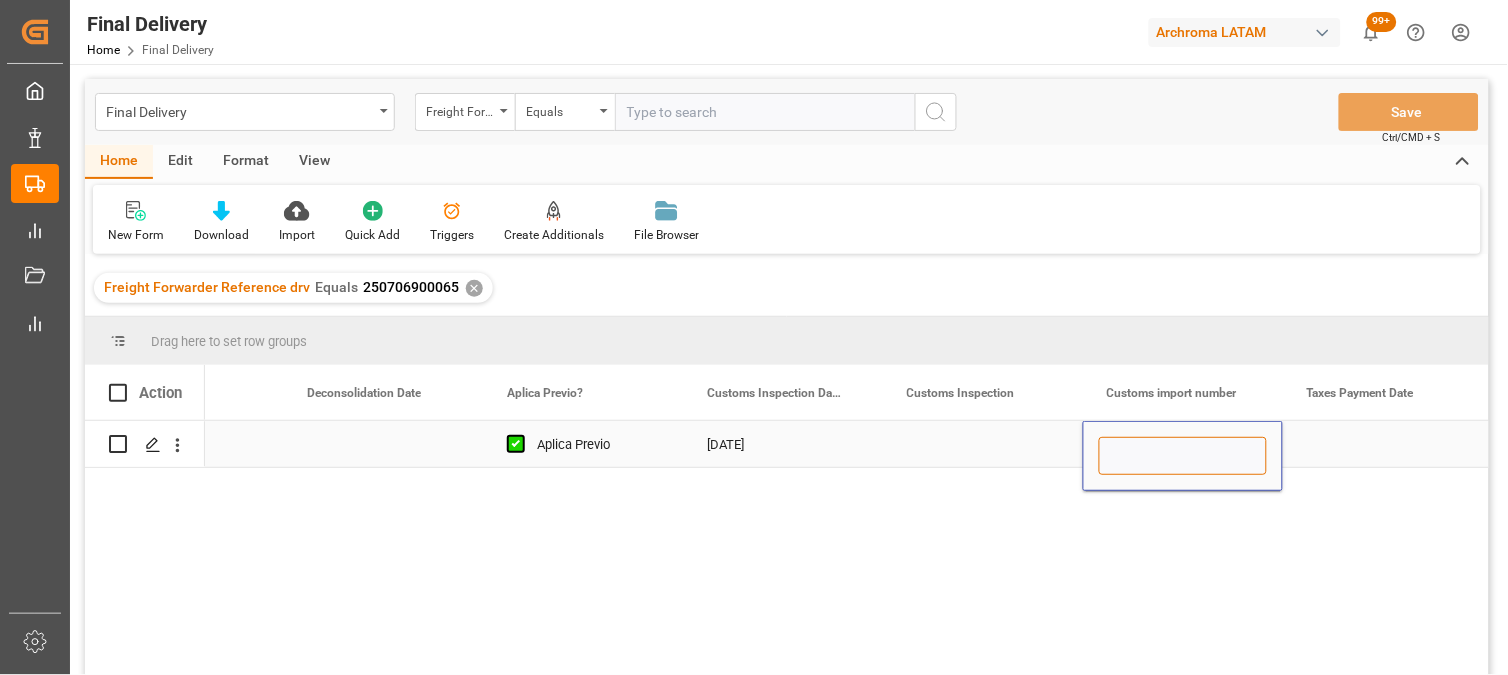 click at bounding box center (1183, 456) 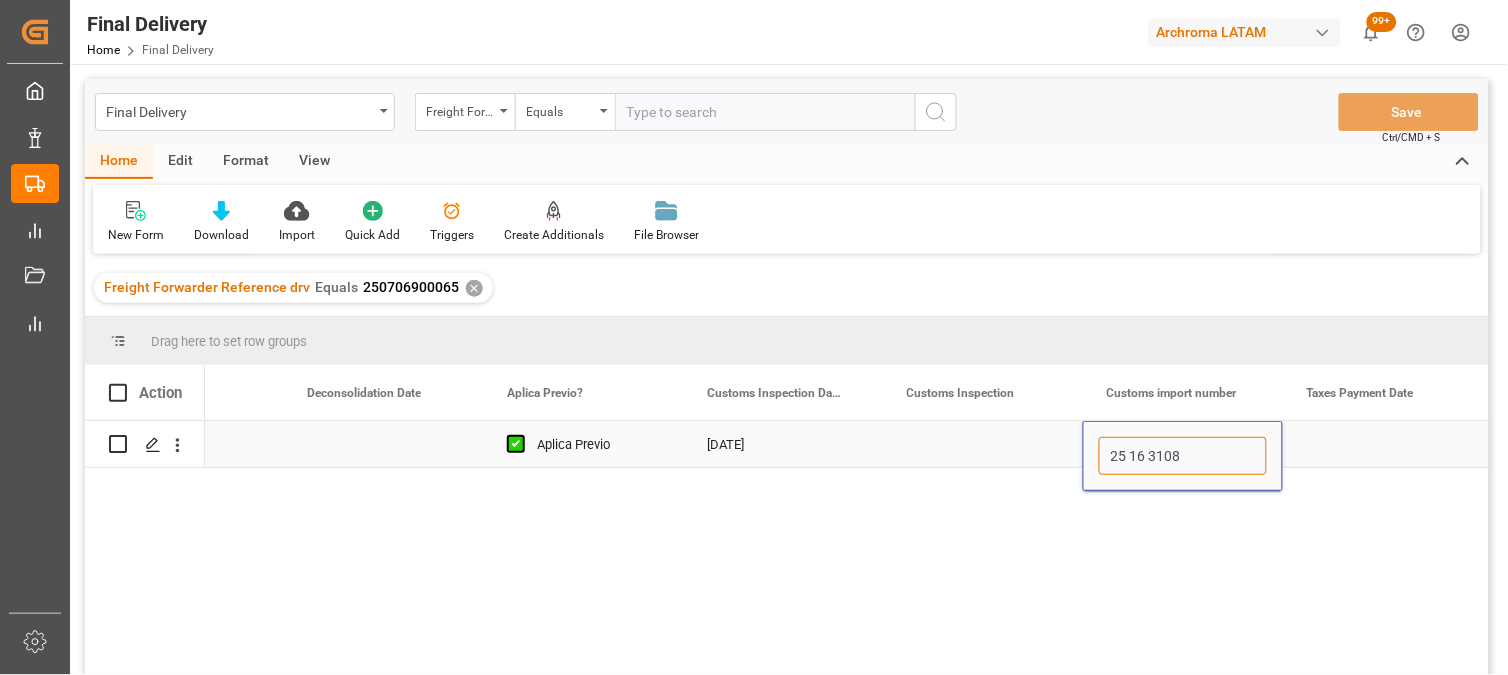 paste on "5003143" 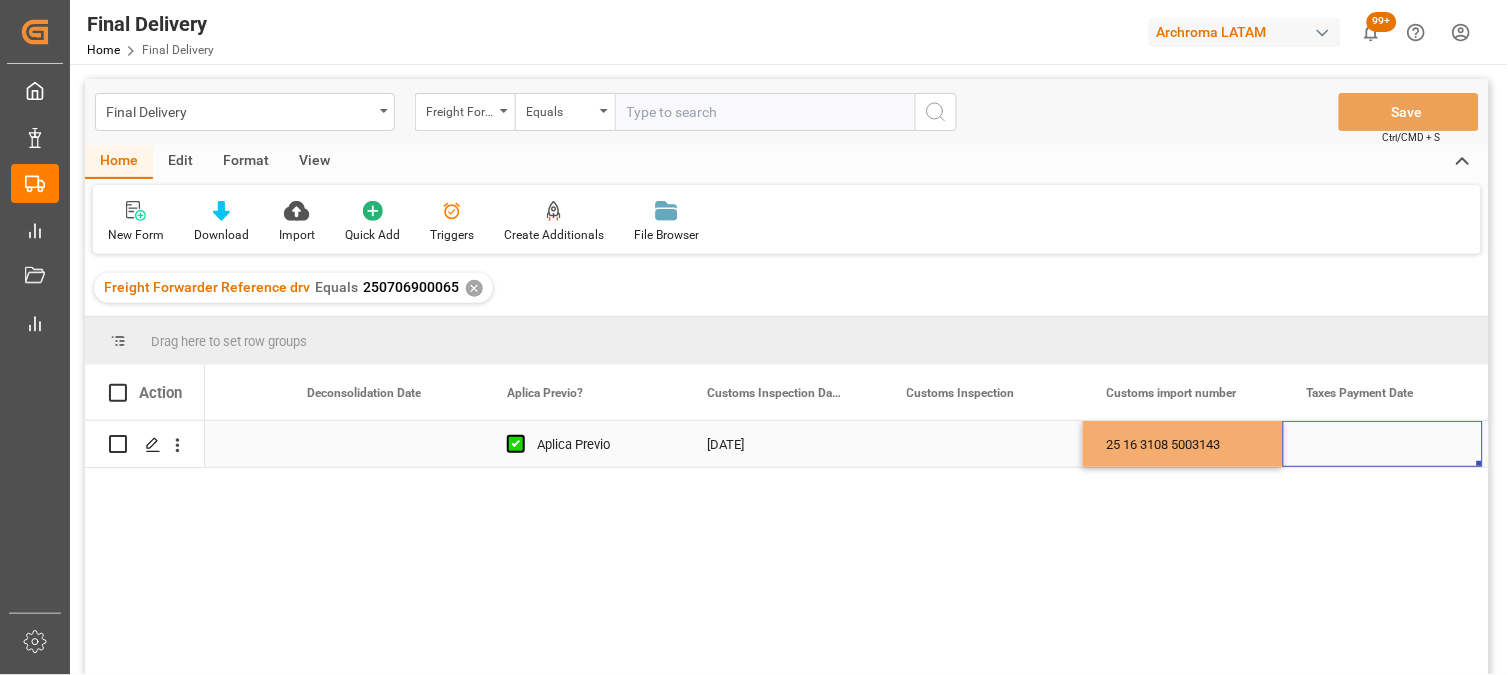 click at bounding box center (1383, 444) 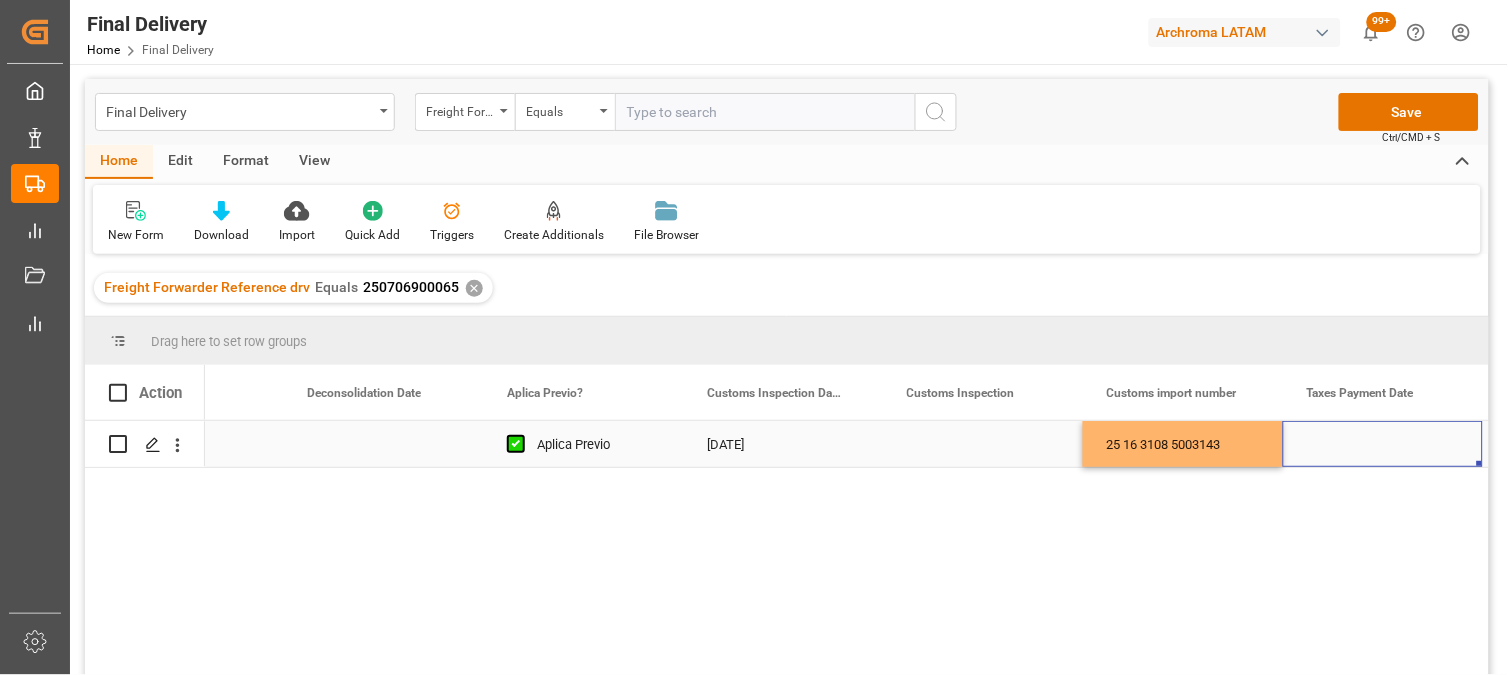 click at bounding box center [1383, 444] 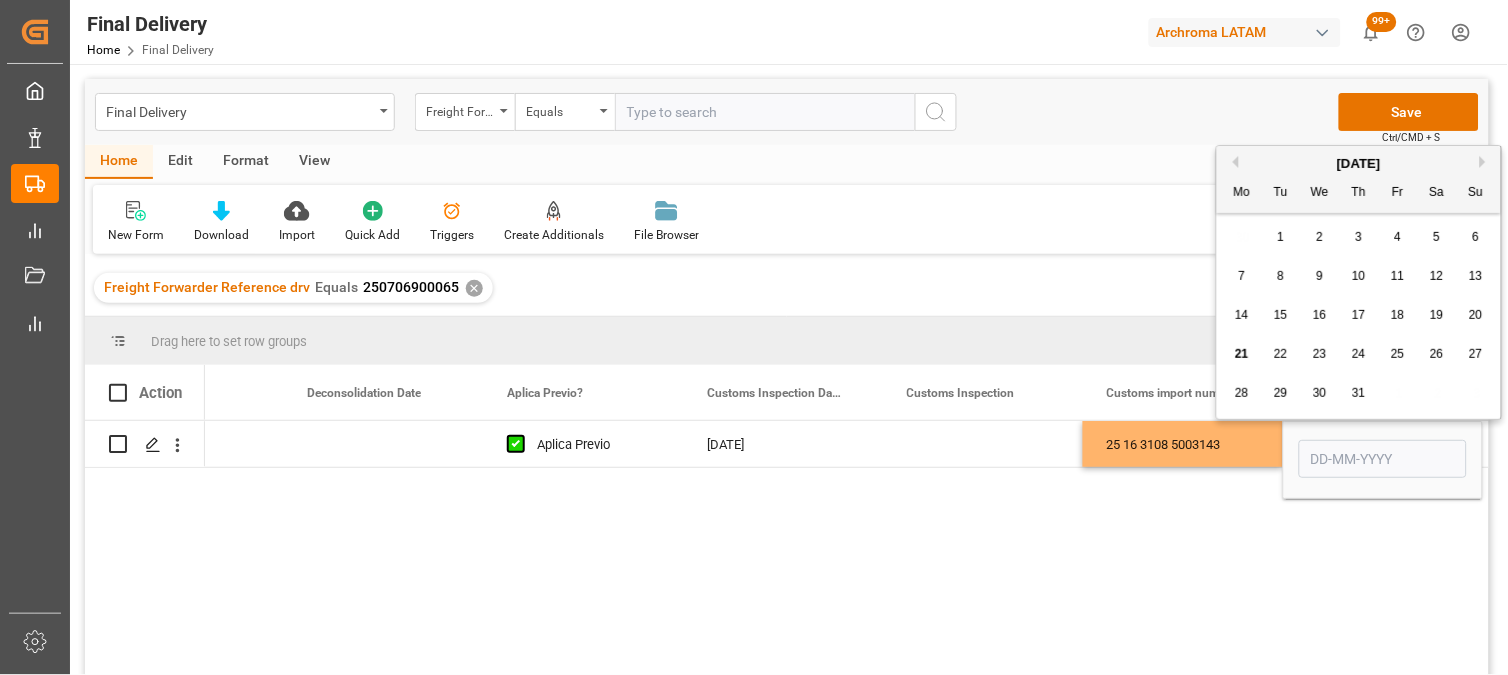 click on "18" at bounding box center [1398, 316] 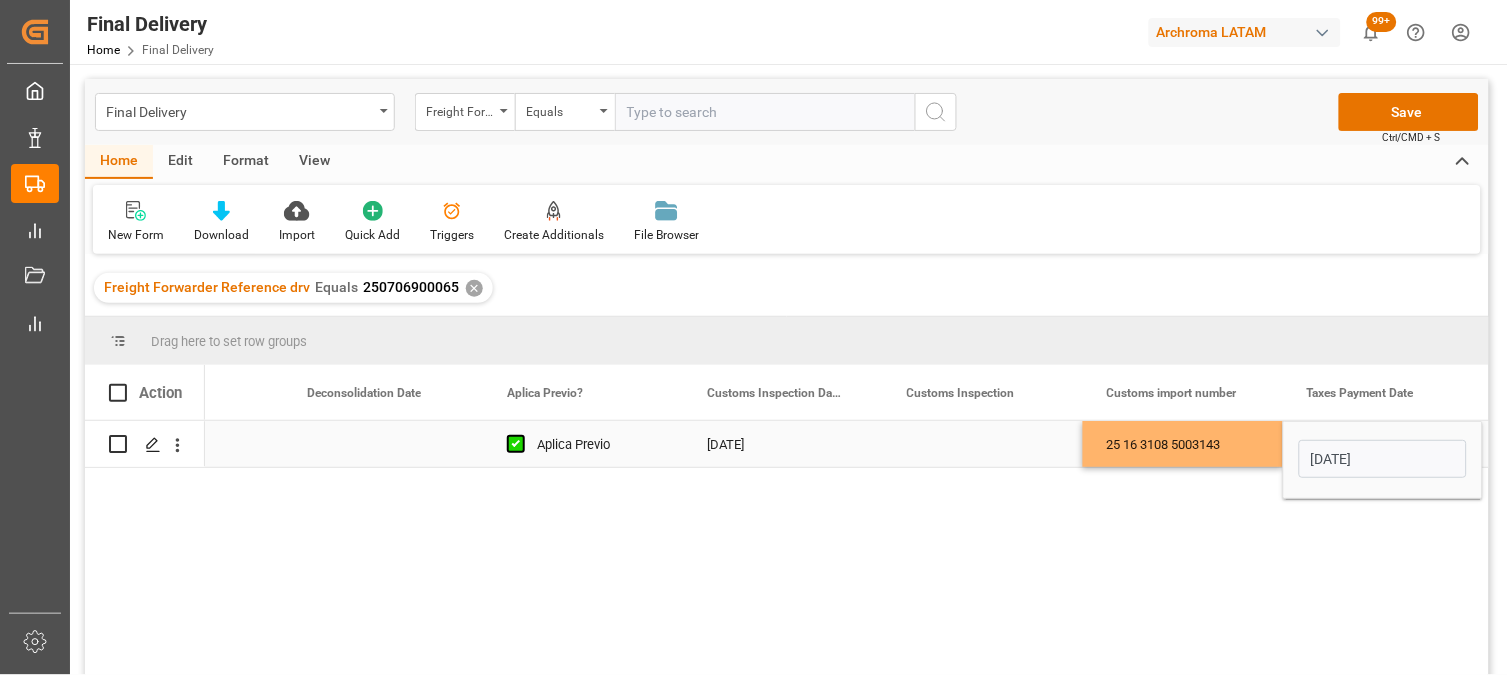 click on "25 16 3108 5003143" at bounding box center [1183, 444] 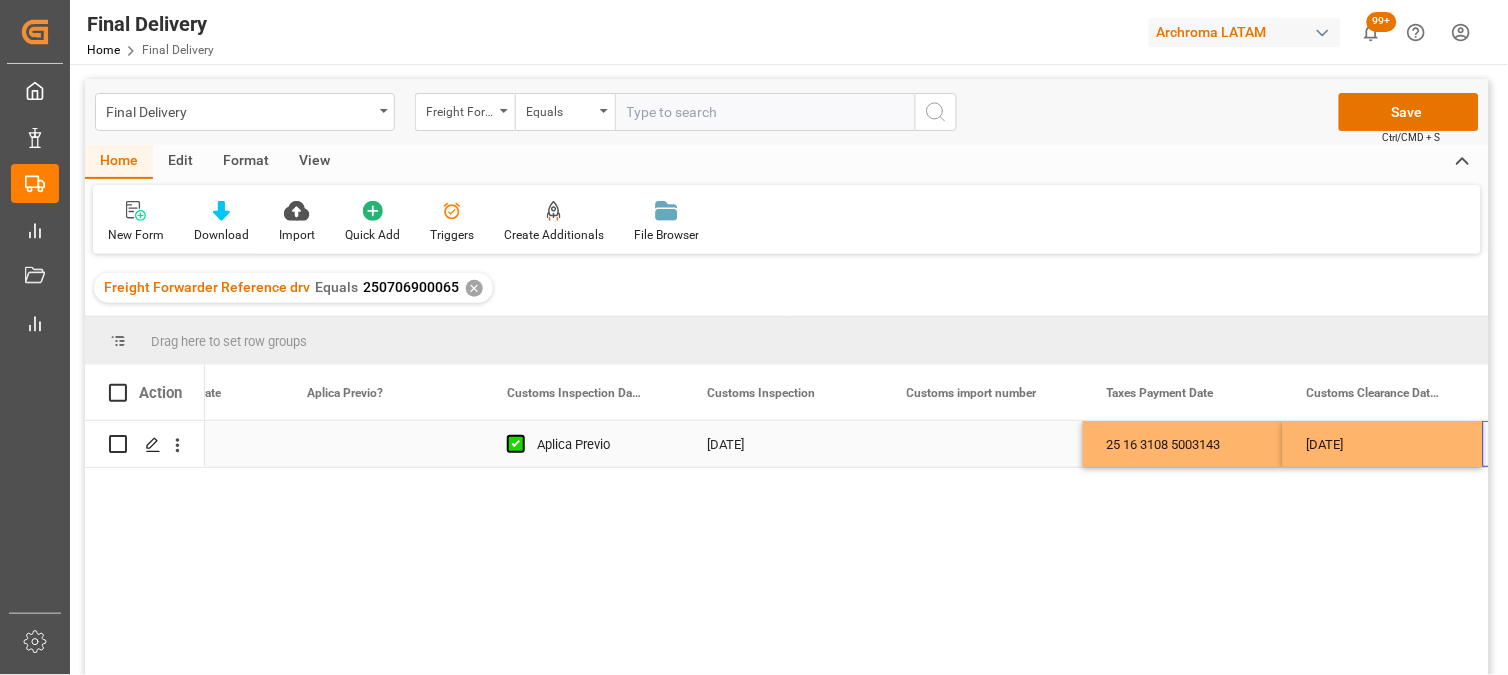 scroll, scrollTop: 0, scrollLeft: 2722, axis: horizontal 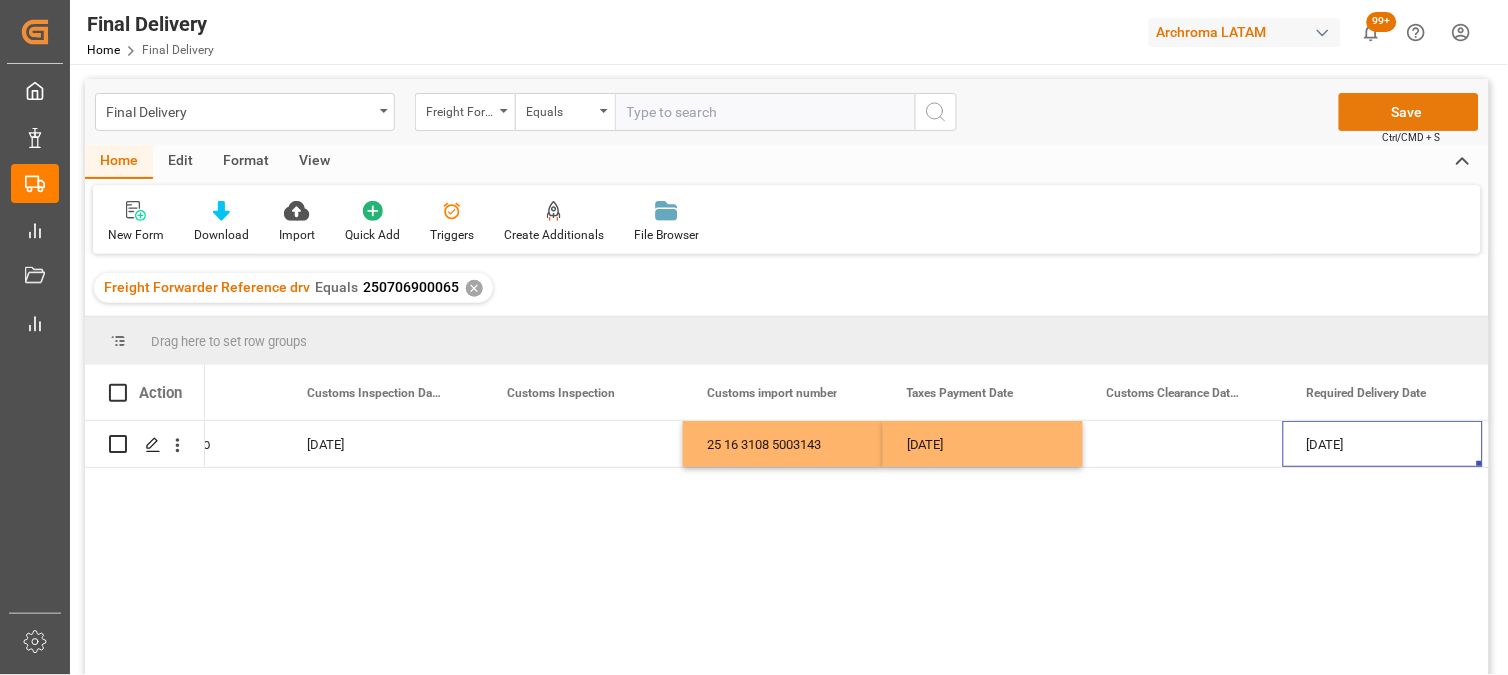 click on "Save" at bounding box center (1409, 112) 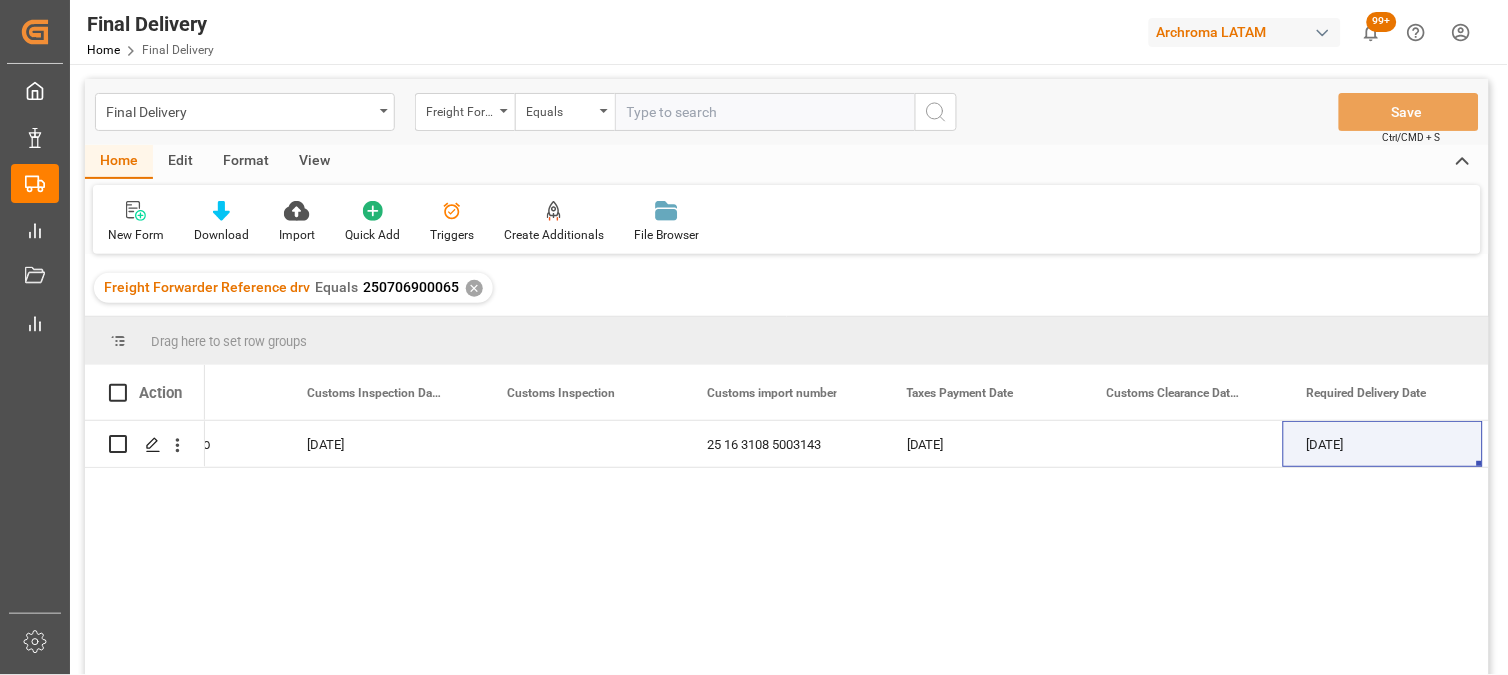 click on "✕" at bounding box center (474, 288) 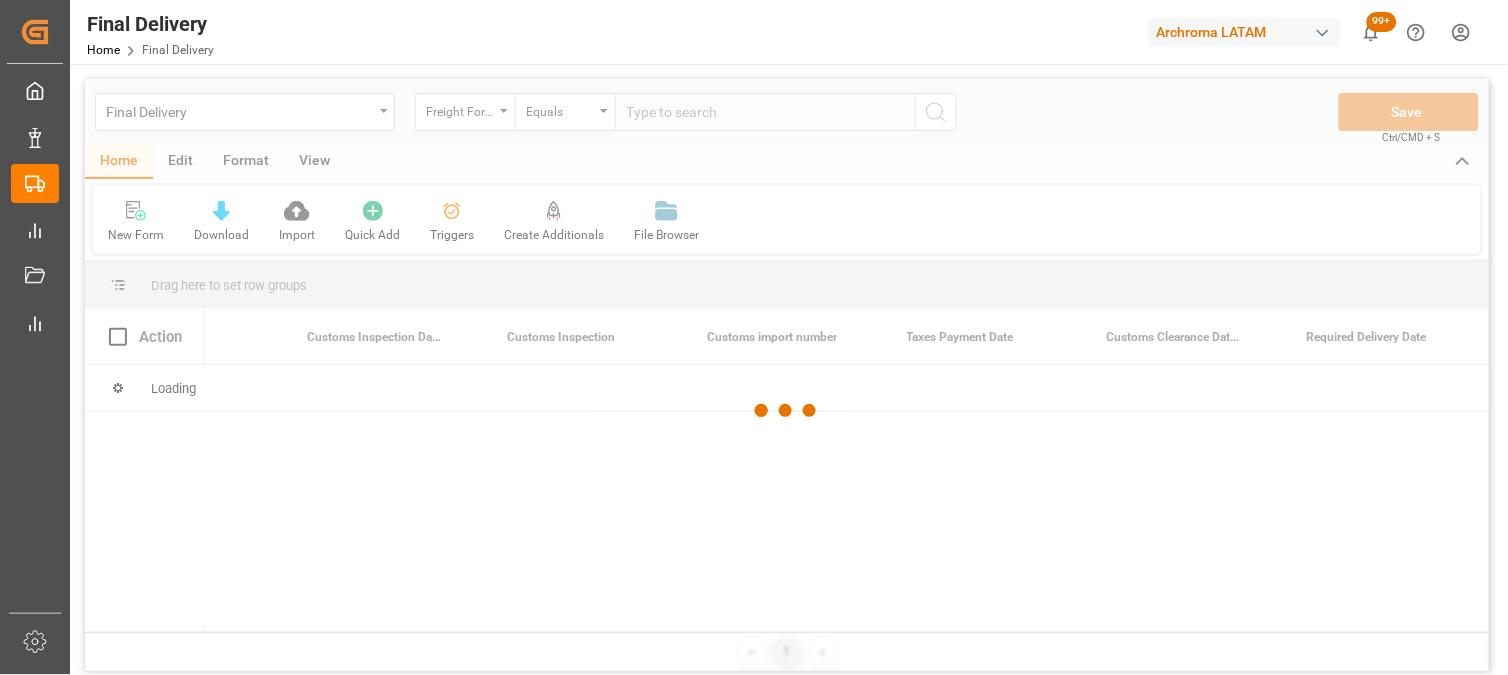 click at bounding box center (787, 410) 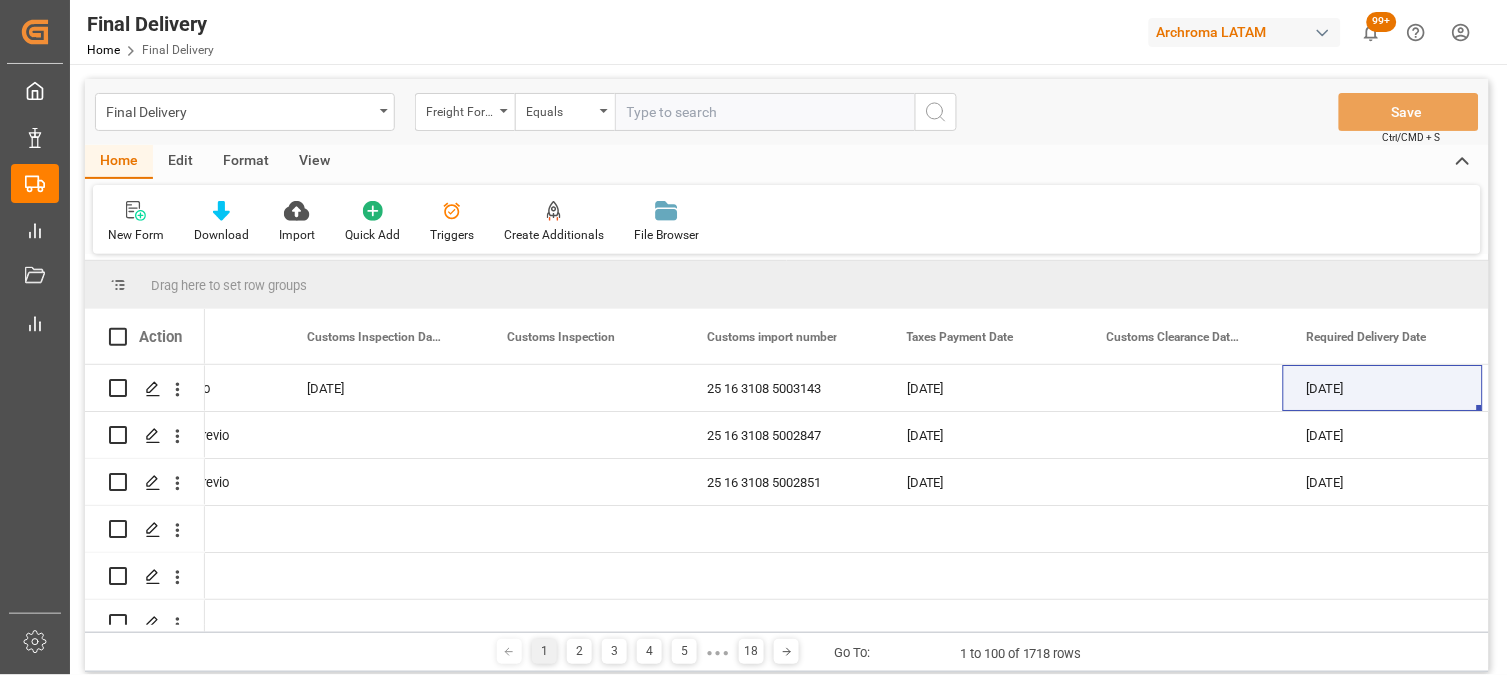 click at bounding box center [765, 112] 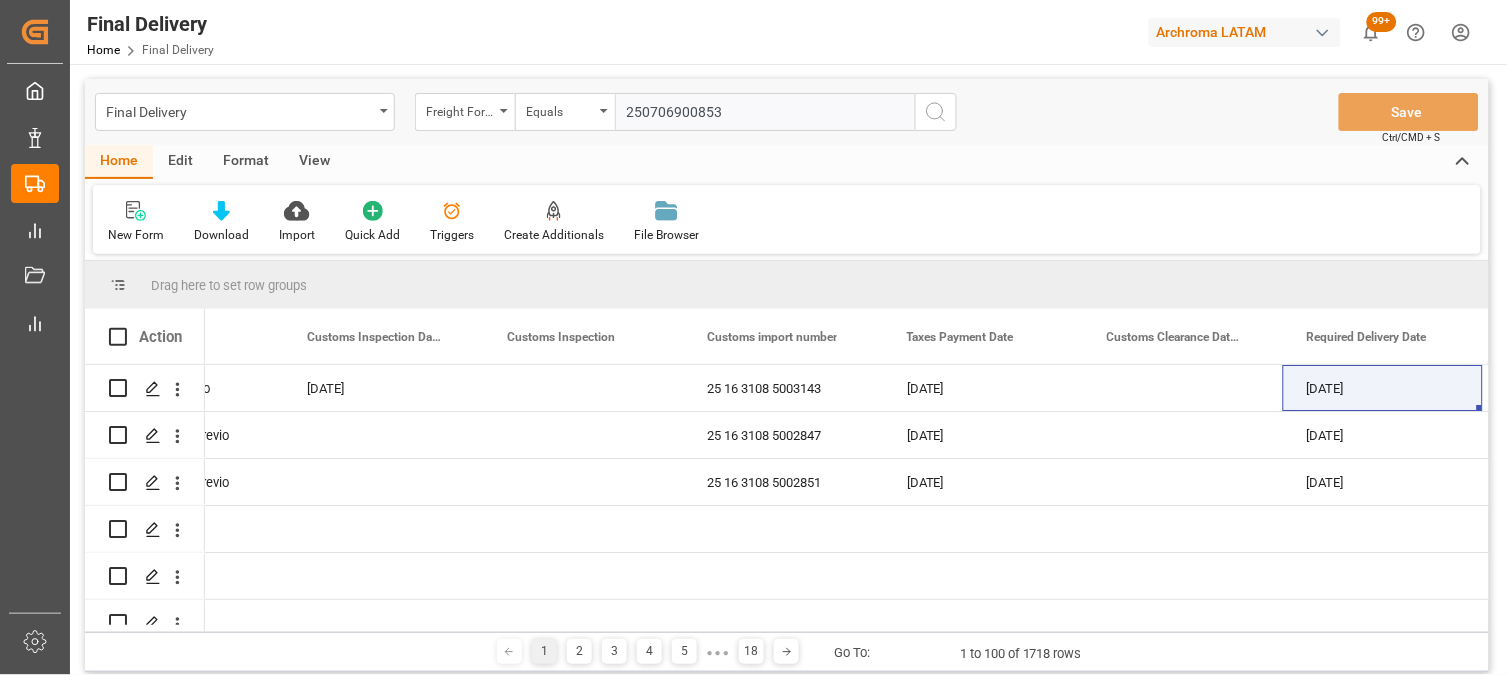 type 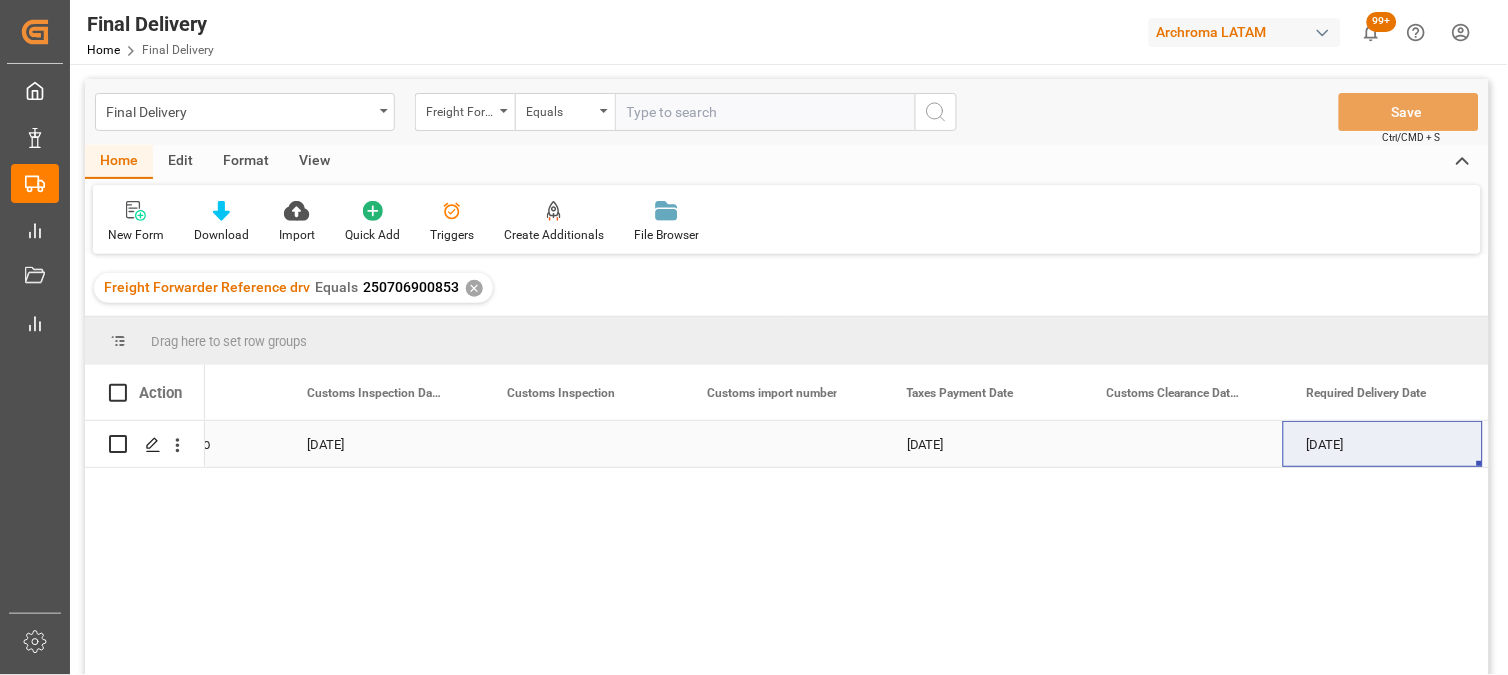 click at bounding box center (1183, 444) 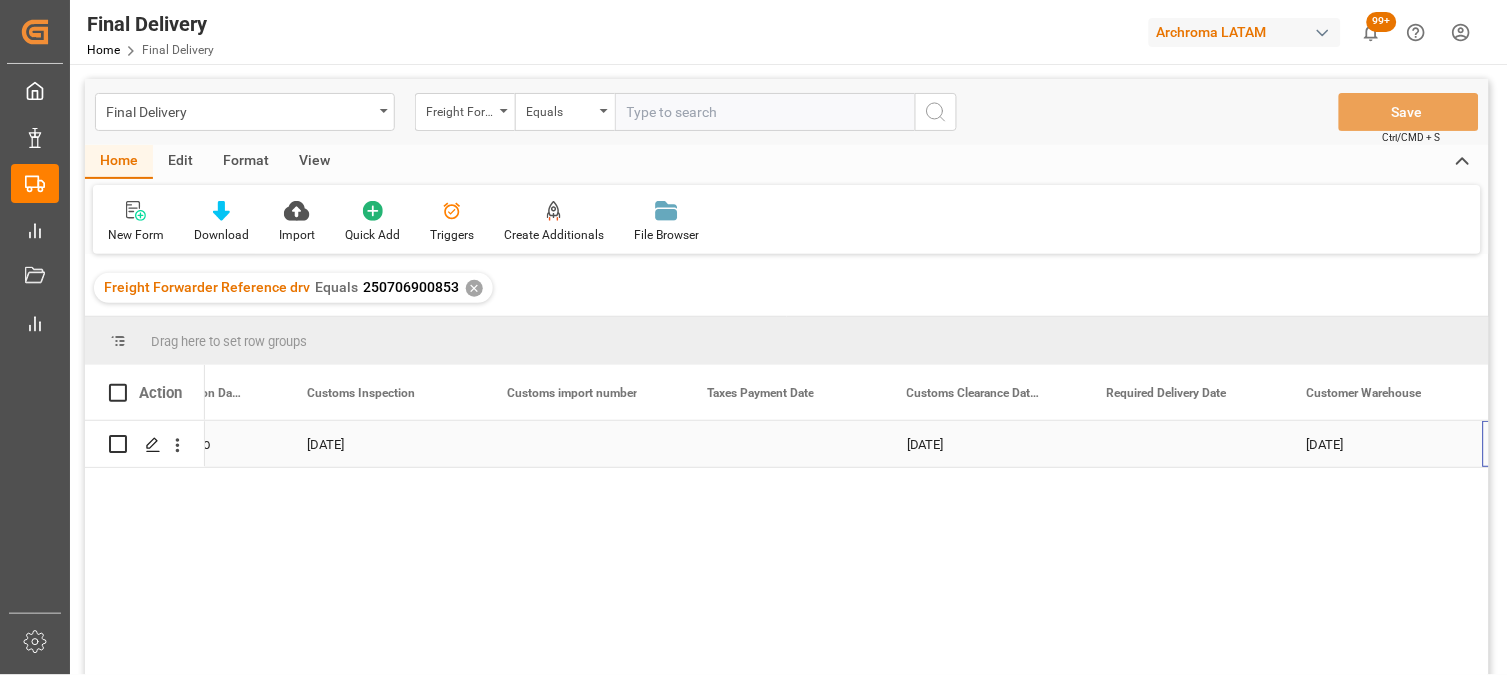 scroll, scrollTop: 0, scrollLeft: 3122, axis: horizontal 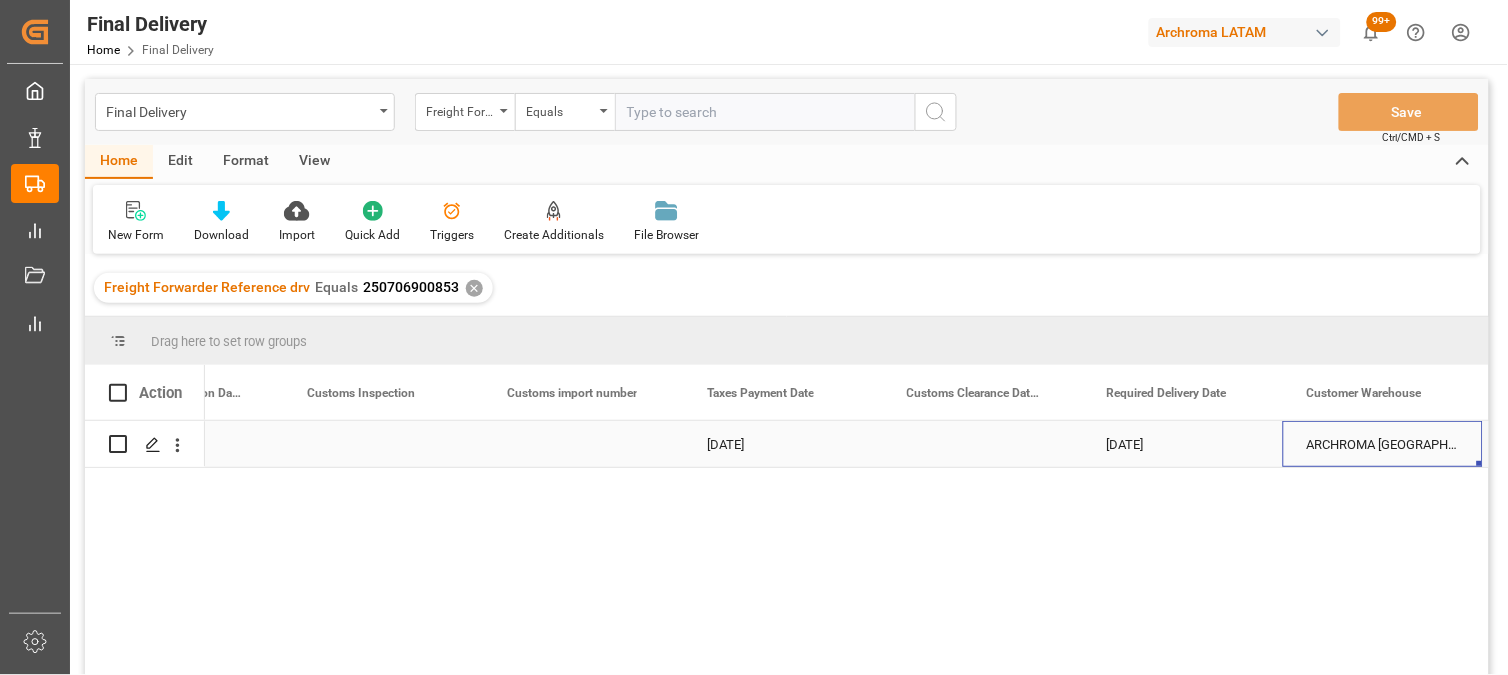 click at bounding box center (583, 444) 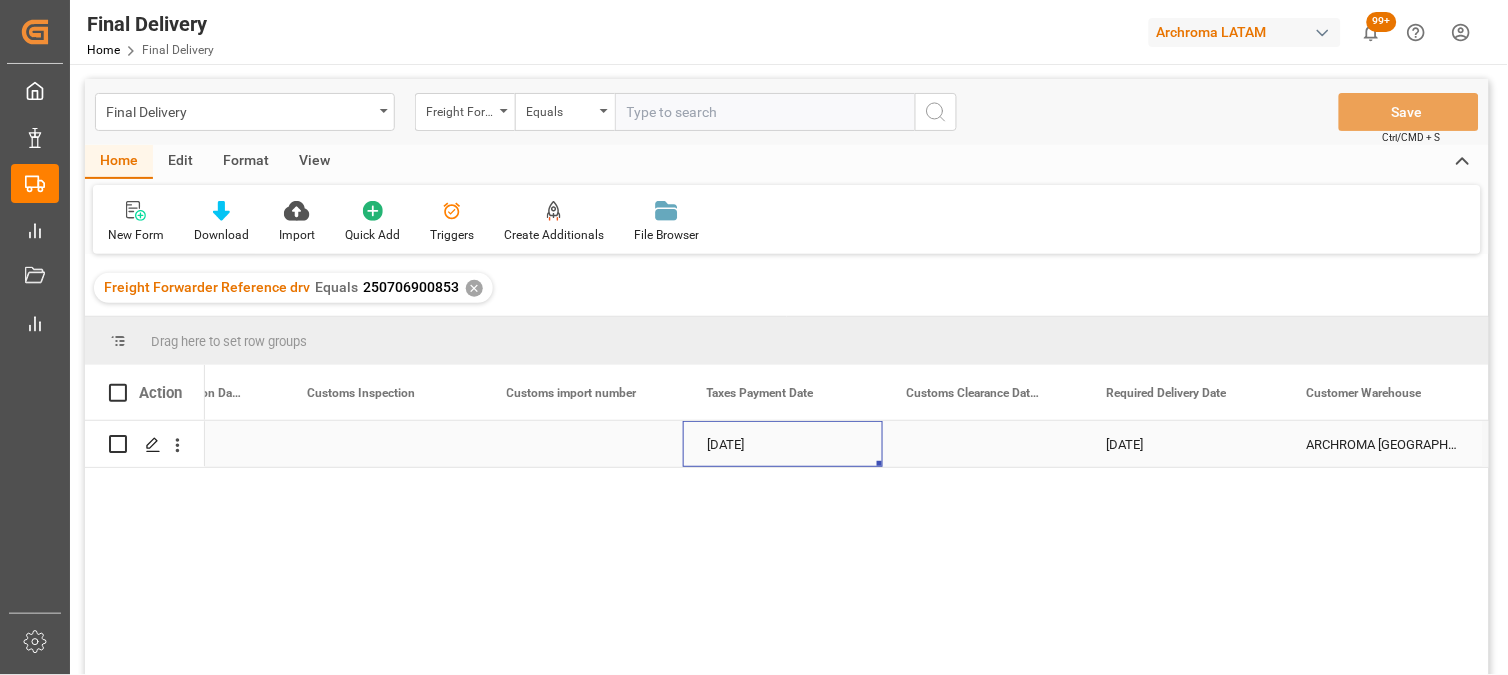 click at bounding box center [583, 444] 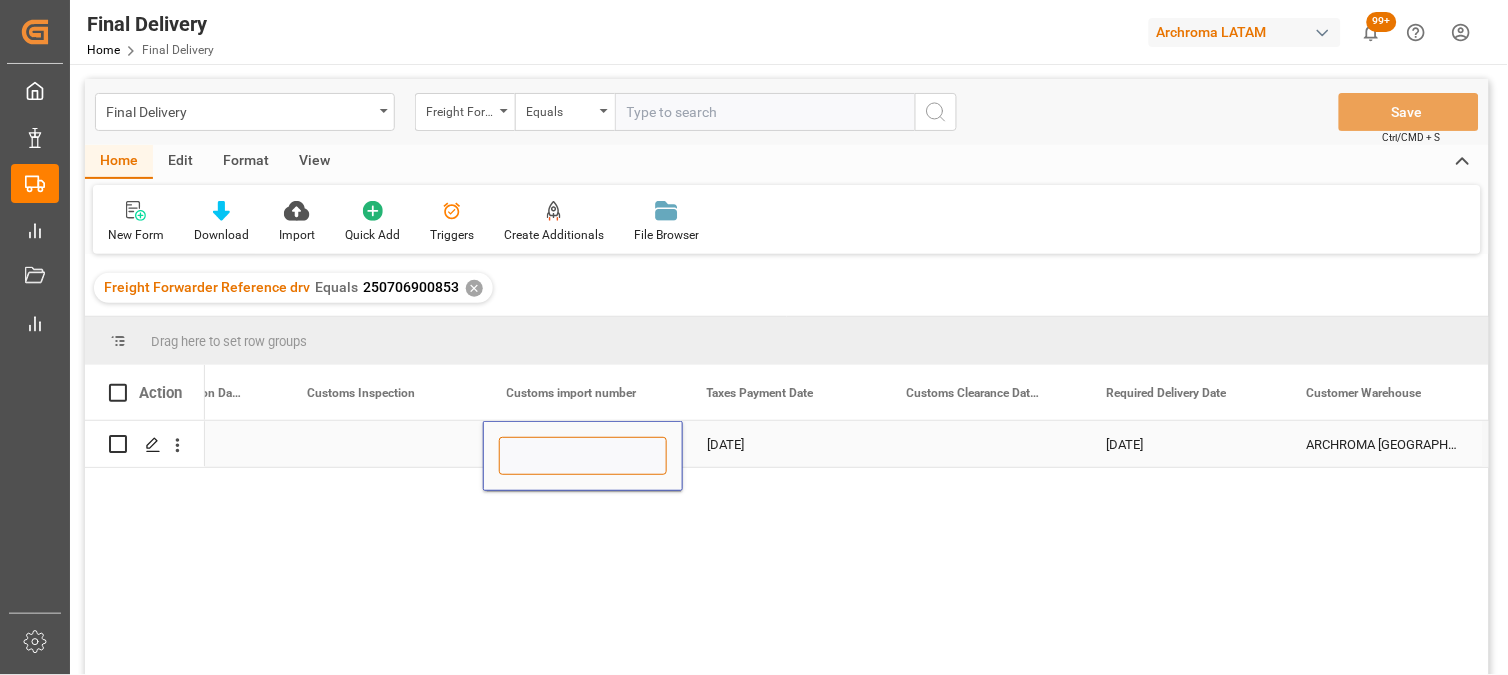 click at bounding box center (583, 456) 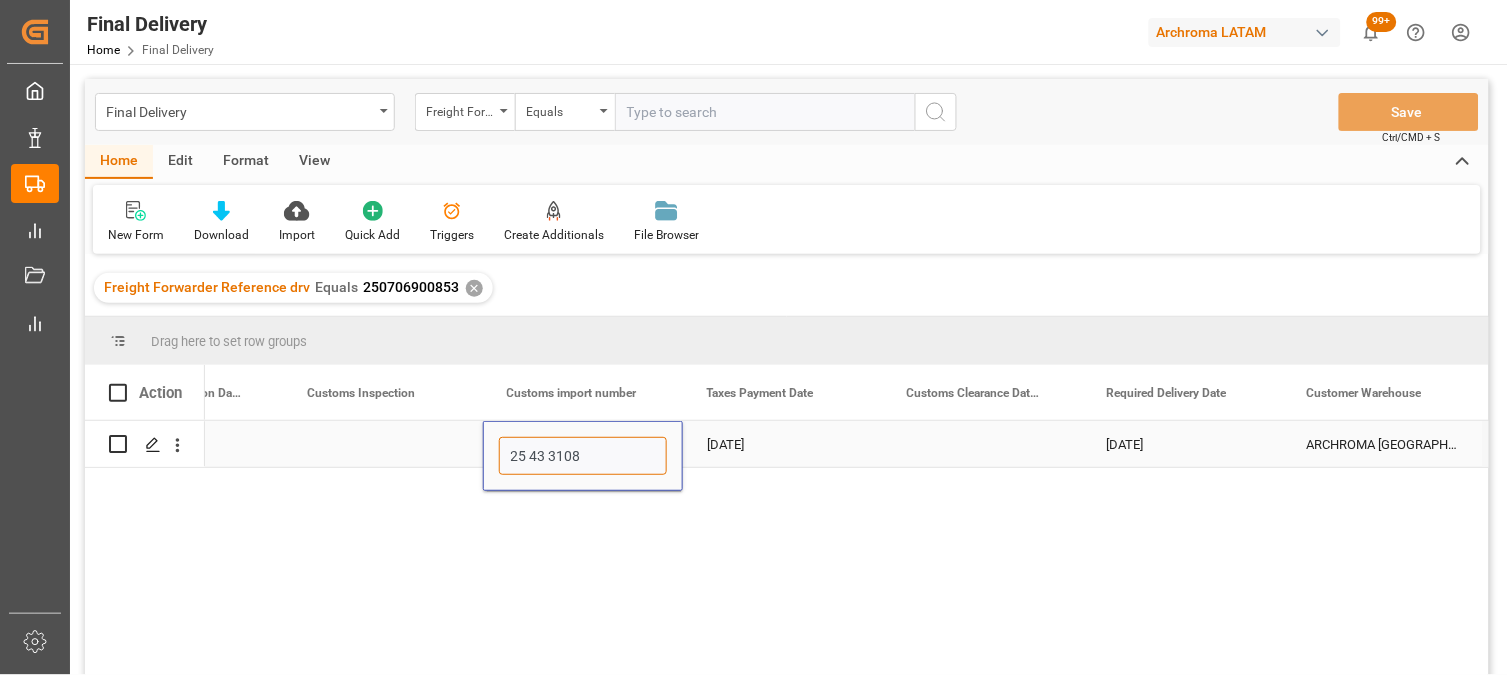 paste on "5005911" 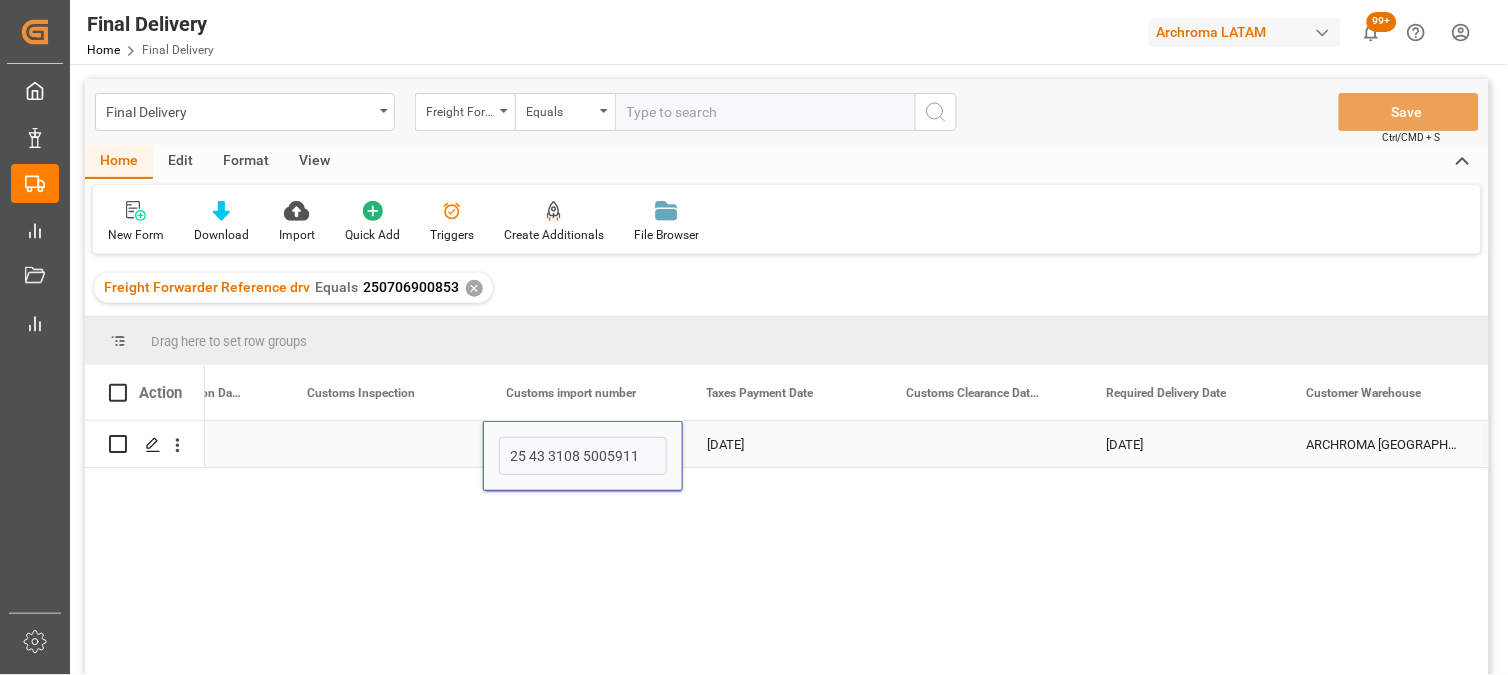 click at bounding box center (983, 444) 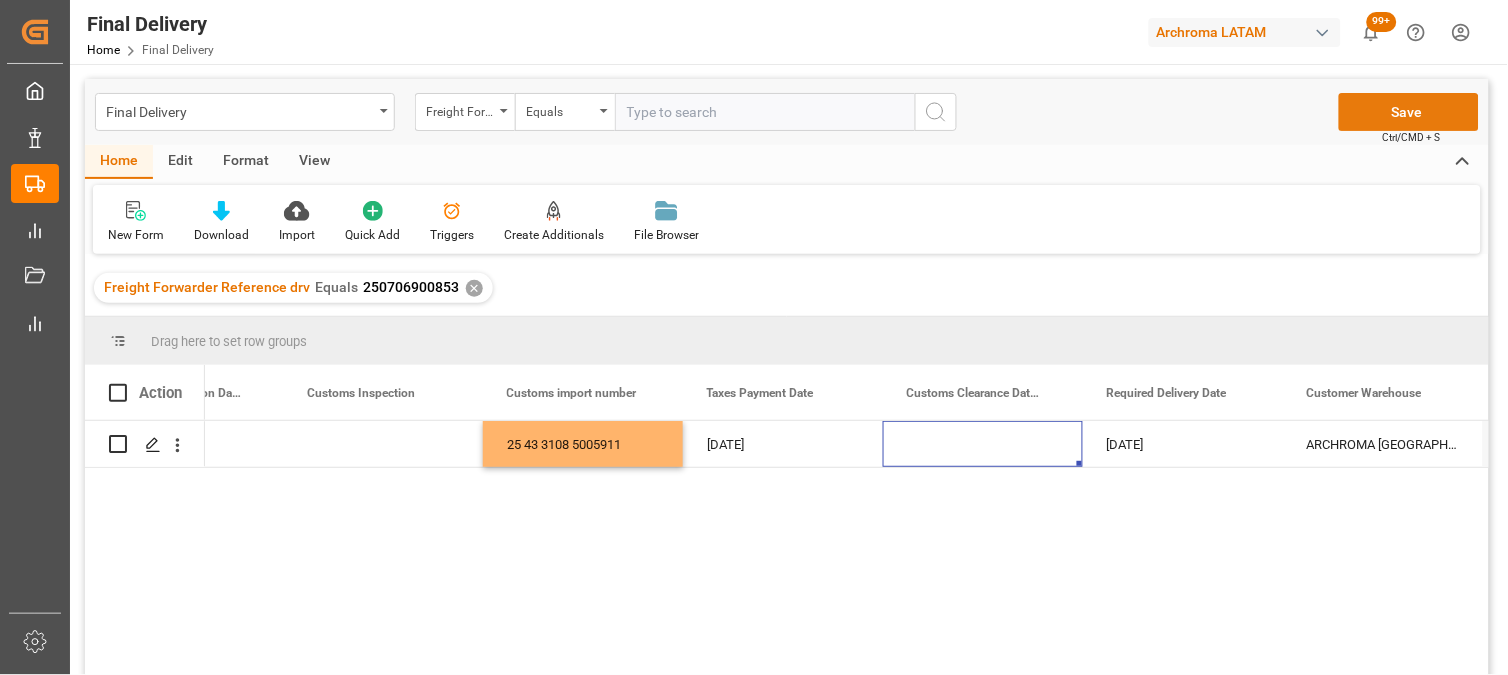 click on "Save" at bounding box center (1409, 112) 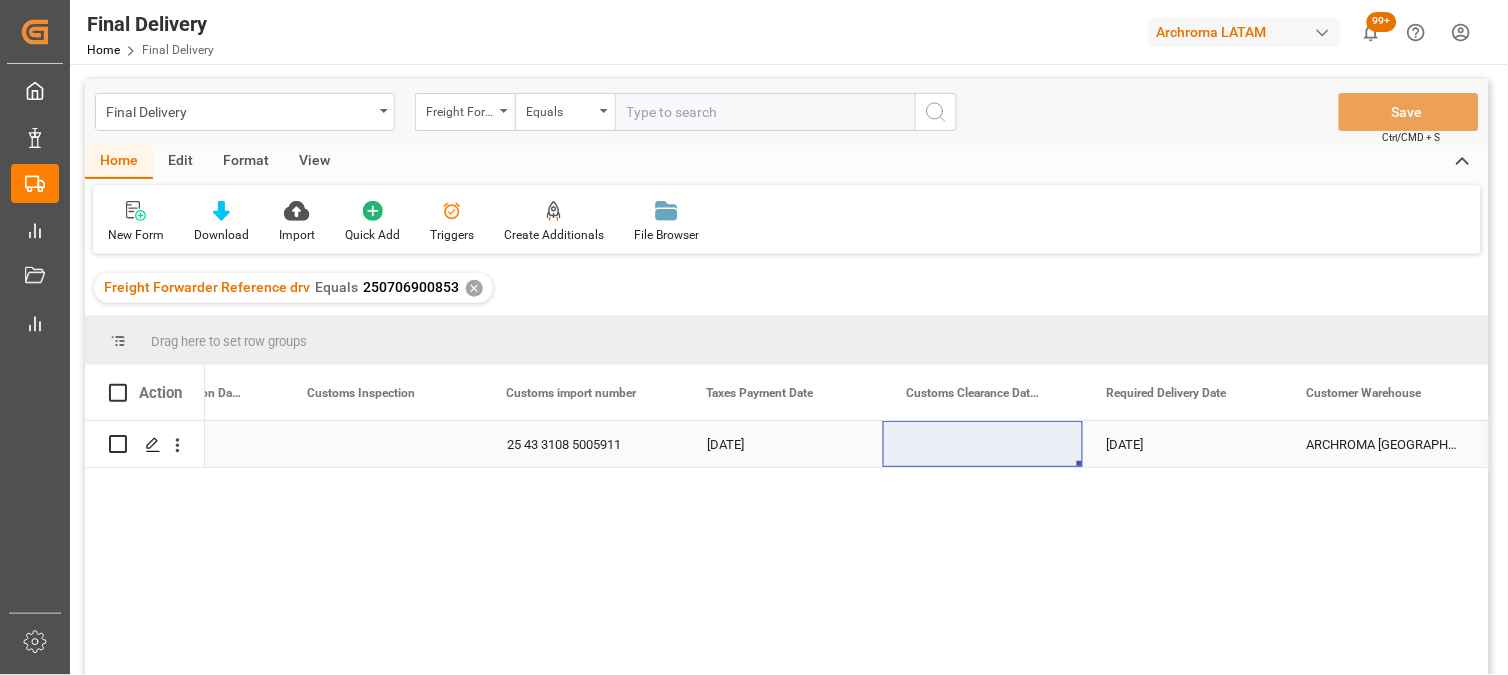 click on "[DATE]" at bounding box center (1183, 444) 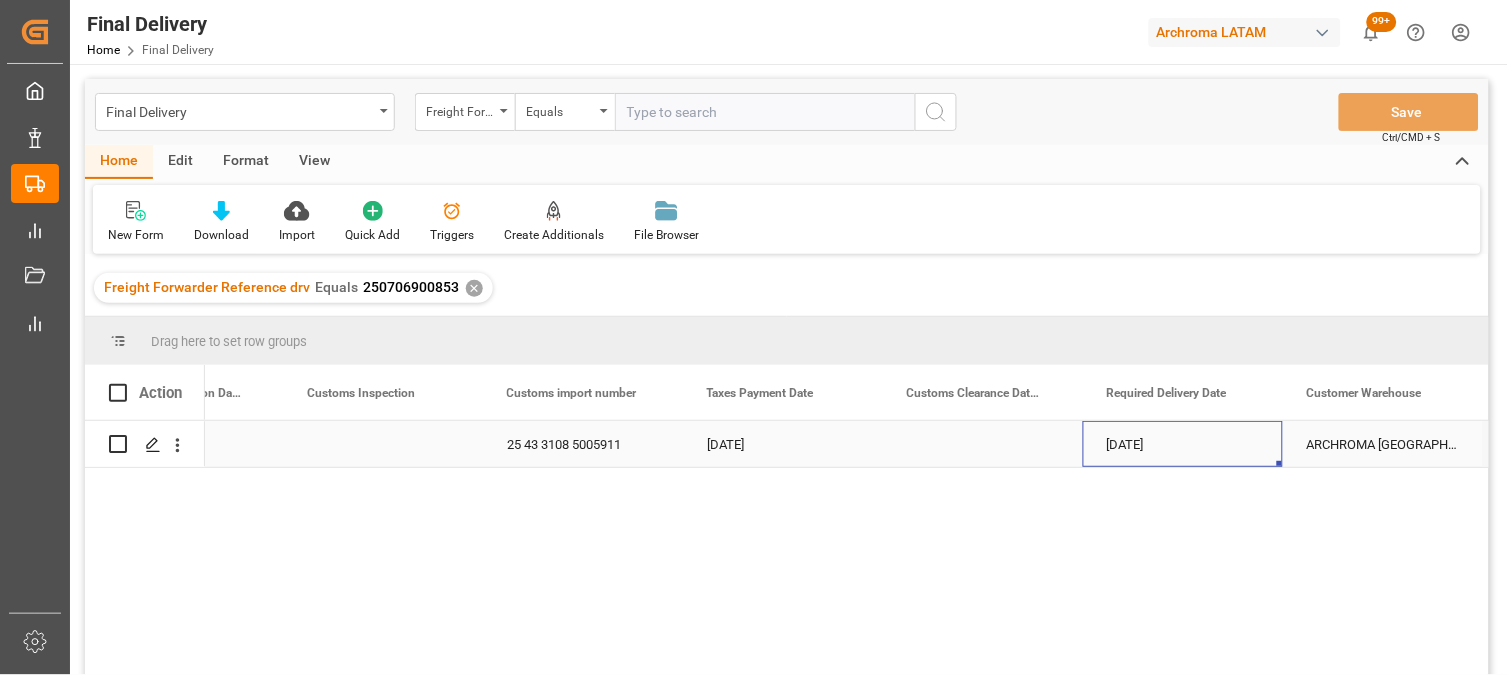 click on "[DATE]" at bounding box center [1183, 444] 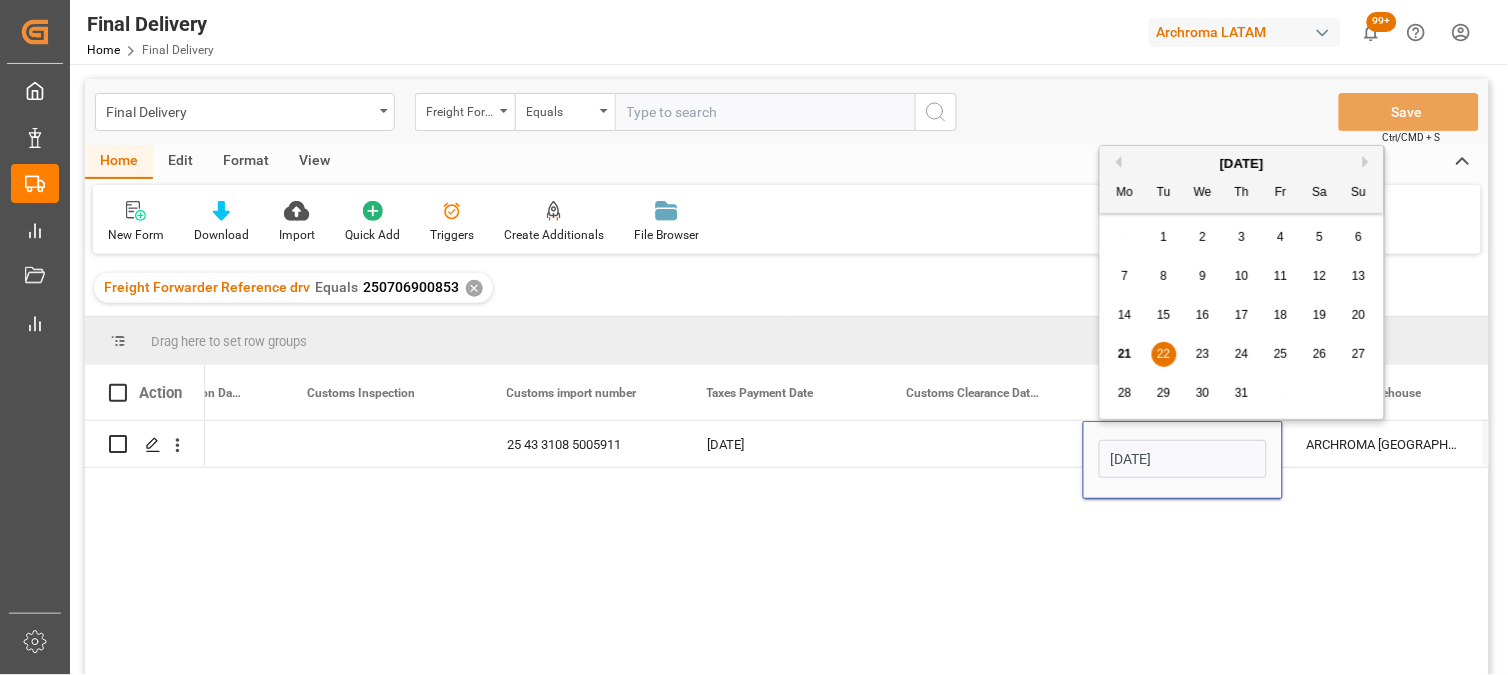 click on "23" at bounding box center [1203, 355] 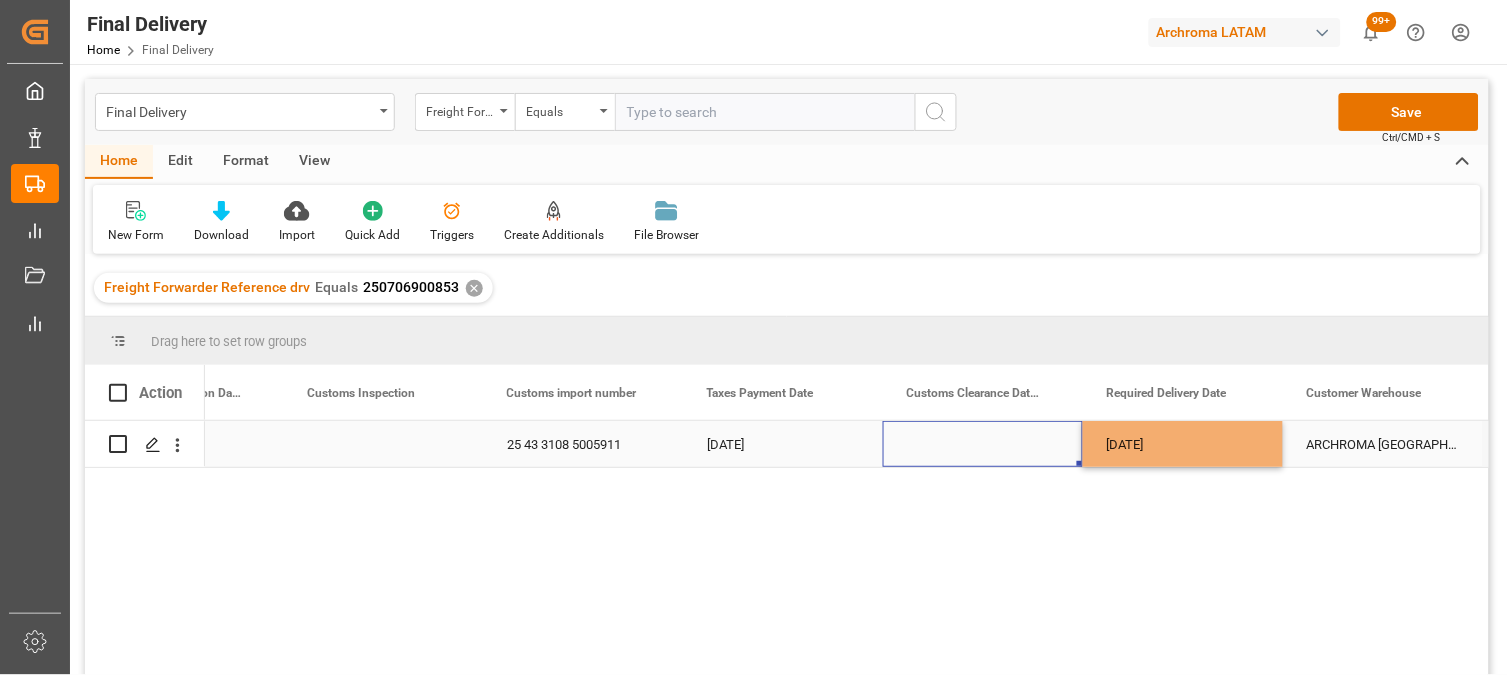 click at bounding box center (983, 444) 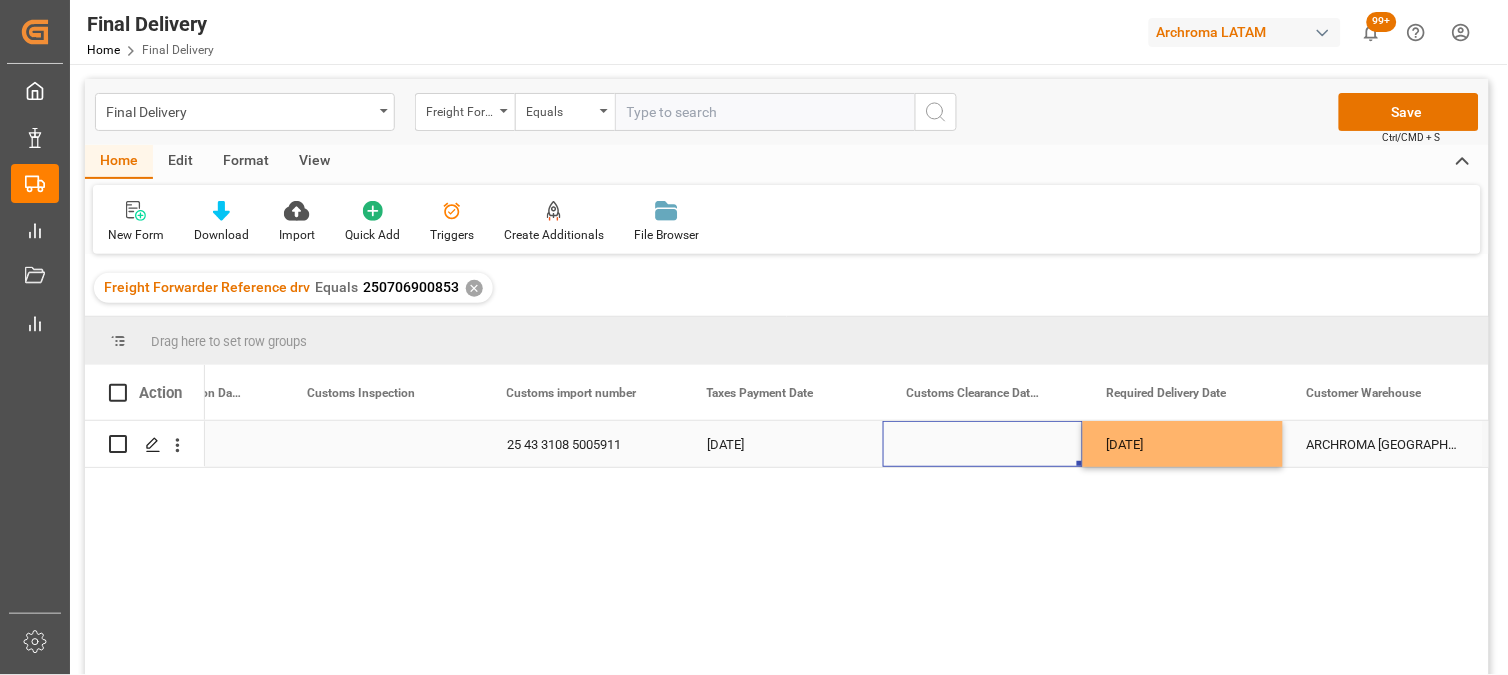 click on "25 43 3108 5005911" at bounding box center (583, 444) 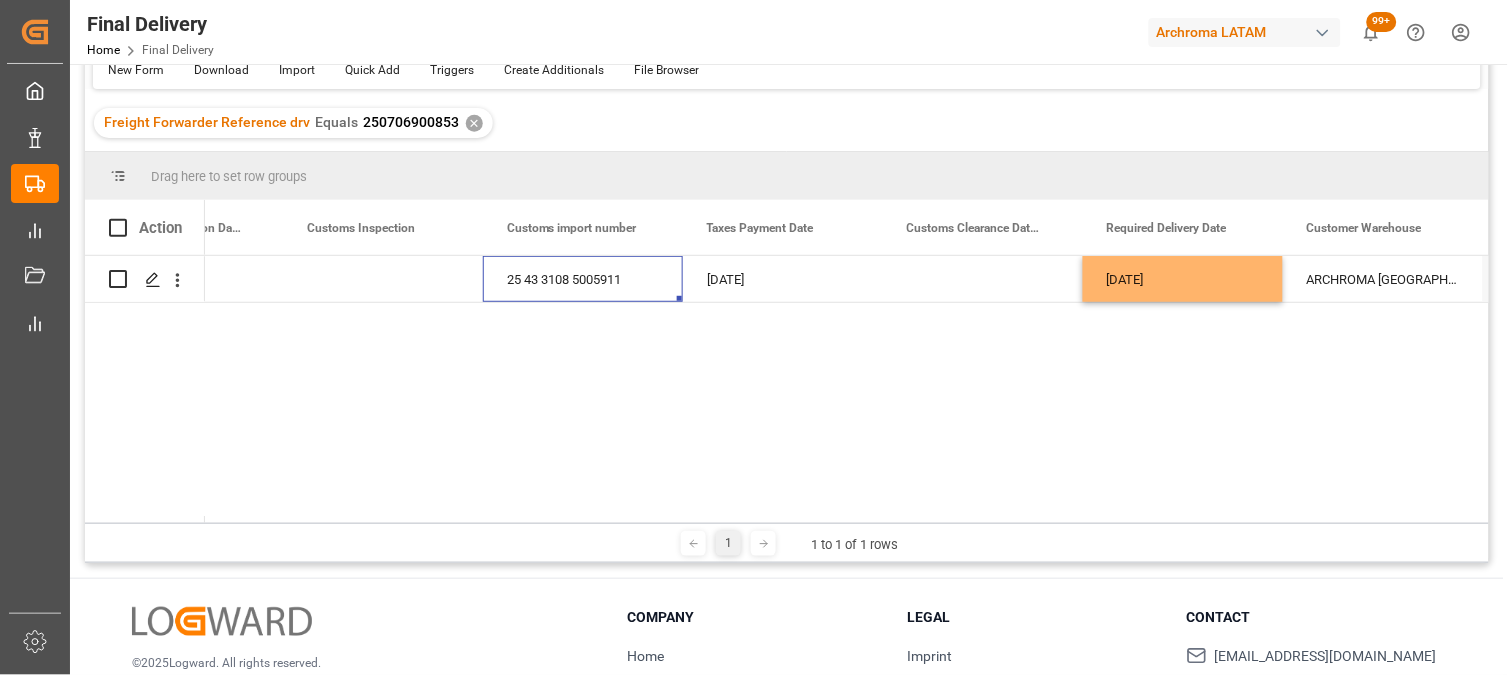 scroll, scrollTop: 222, scrollLeft: 0, axis: vertical 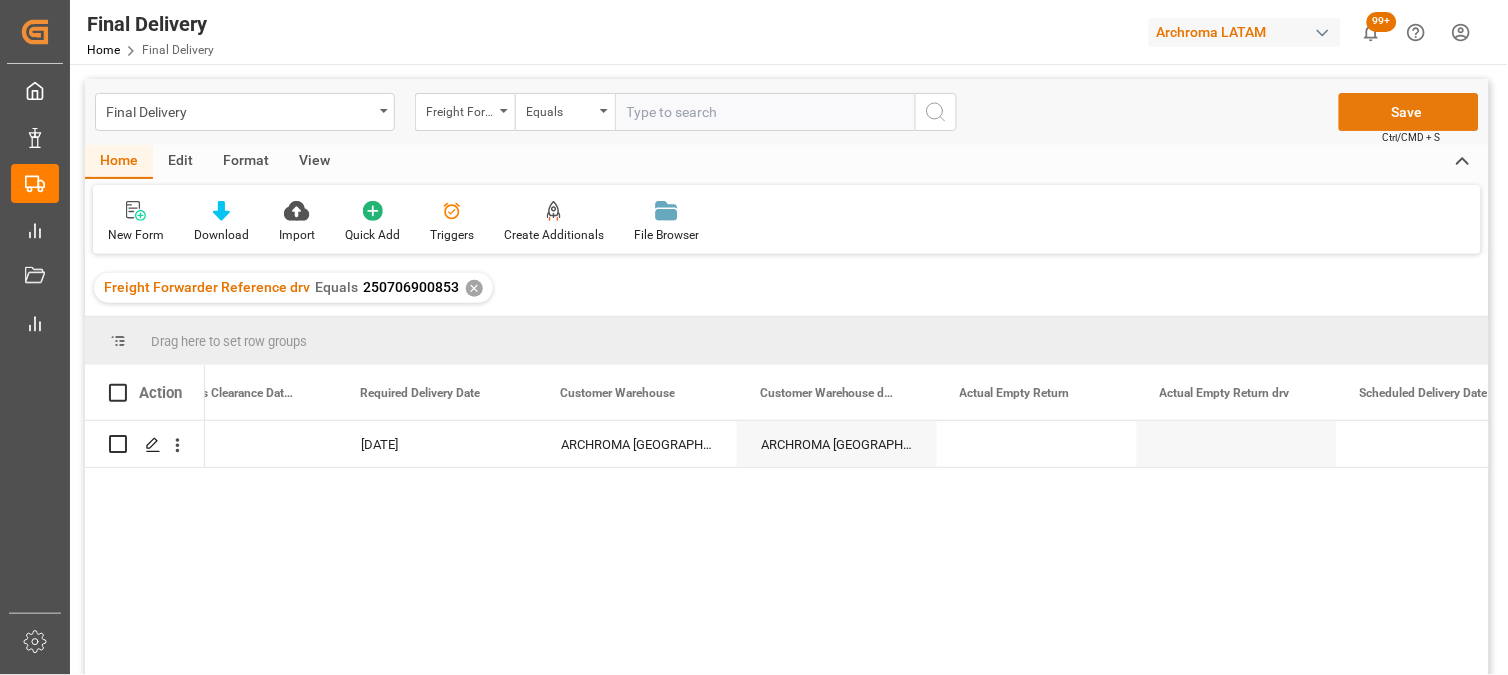 click on "Save" at bounding box center (1409, 112) 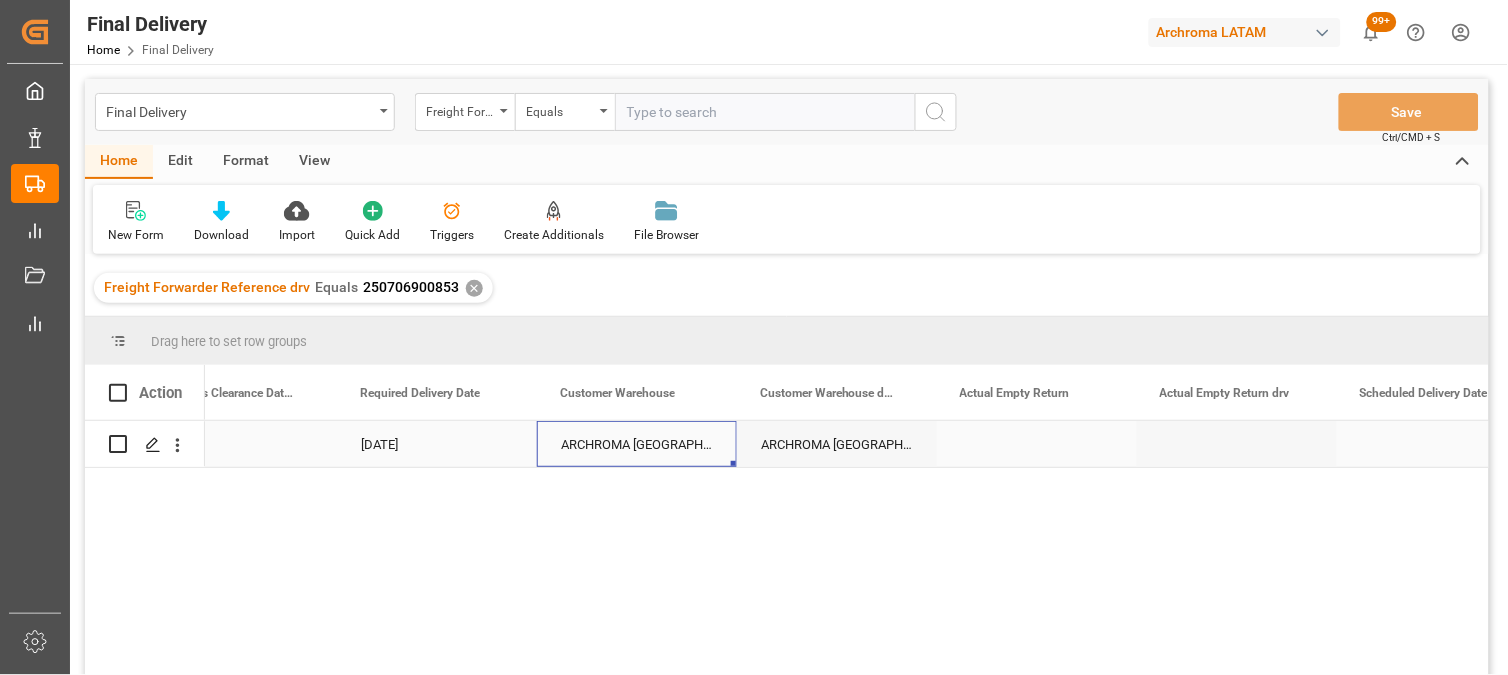 click on "ARCHROMA [GEOGRAPHIC_DATA] S DE RL DE CV ([GEOGRAPHIC_DATA][PERSON_NAME])" at bounding box center (637, 444) 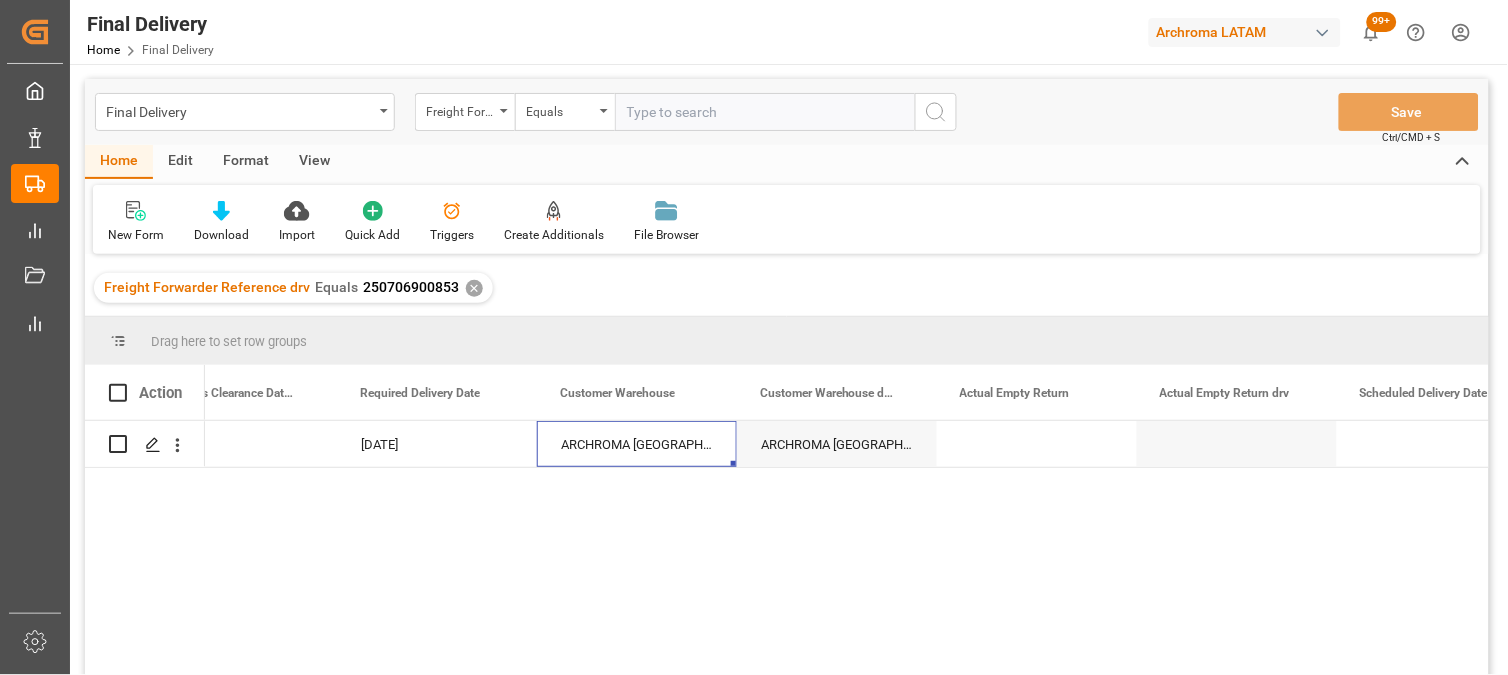 scroll, scrollTop: 111, scrollLeft: 0, axis: vertical 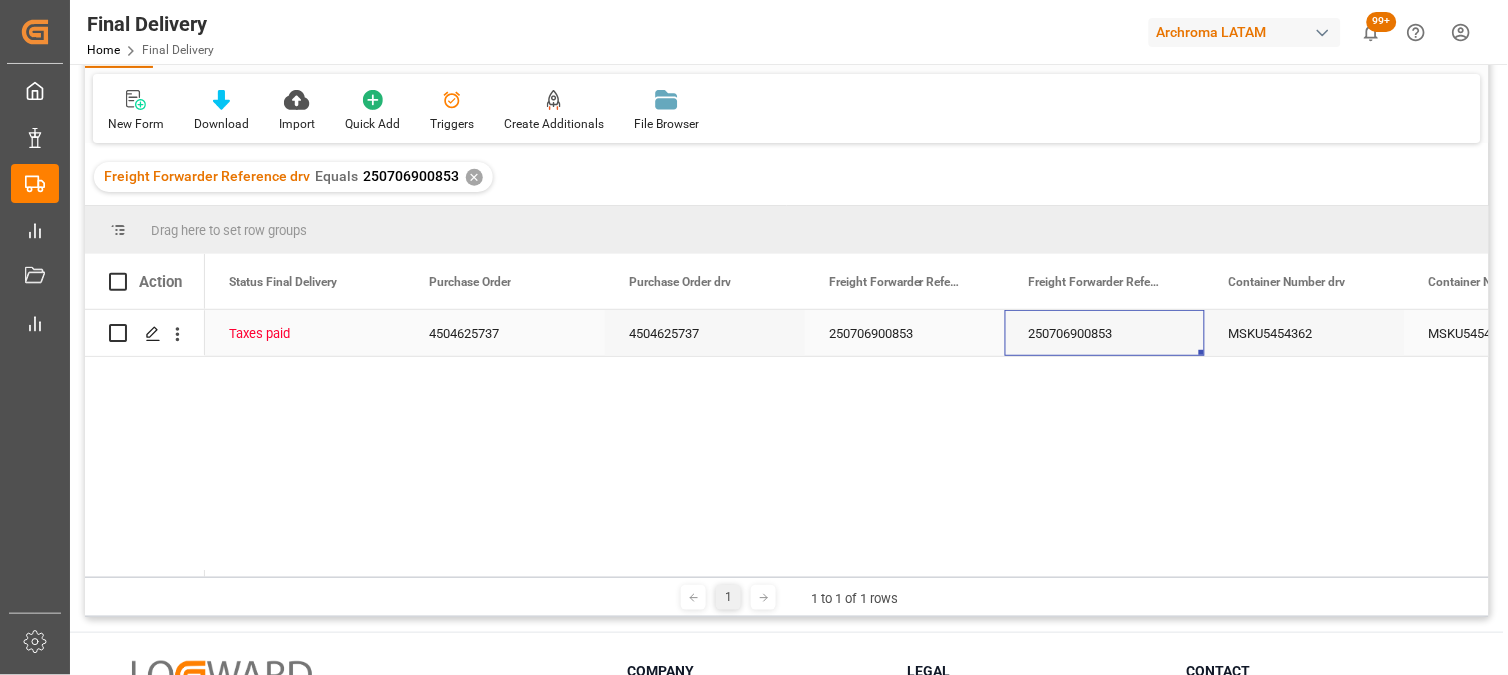 click on "250706900853" at bounding box center (1105, 333) 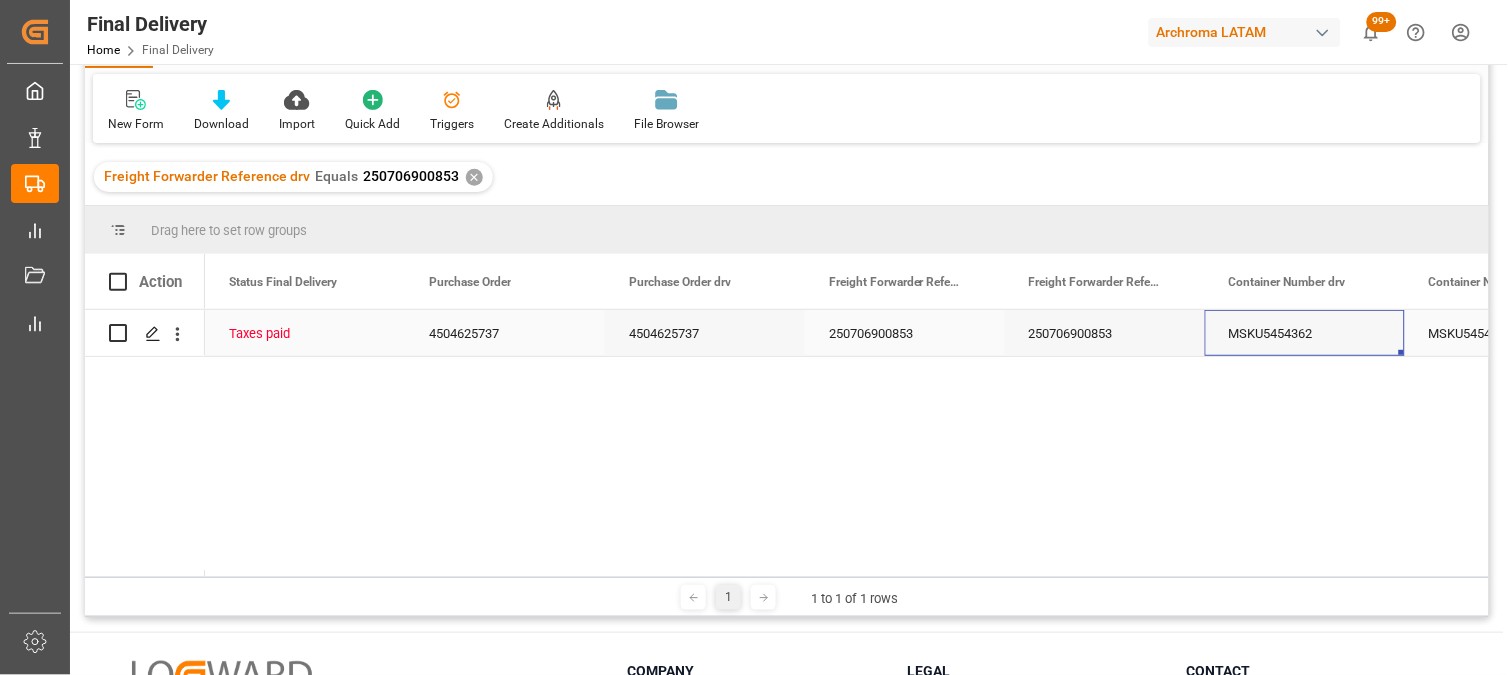 scroll, scrollTop: 0, scrollLeft: 122, axis: horizontal 